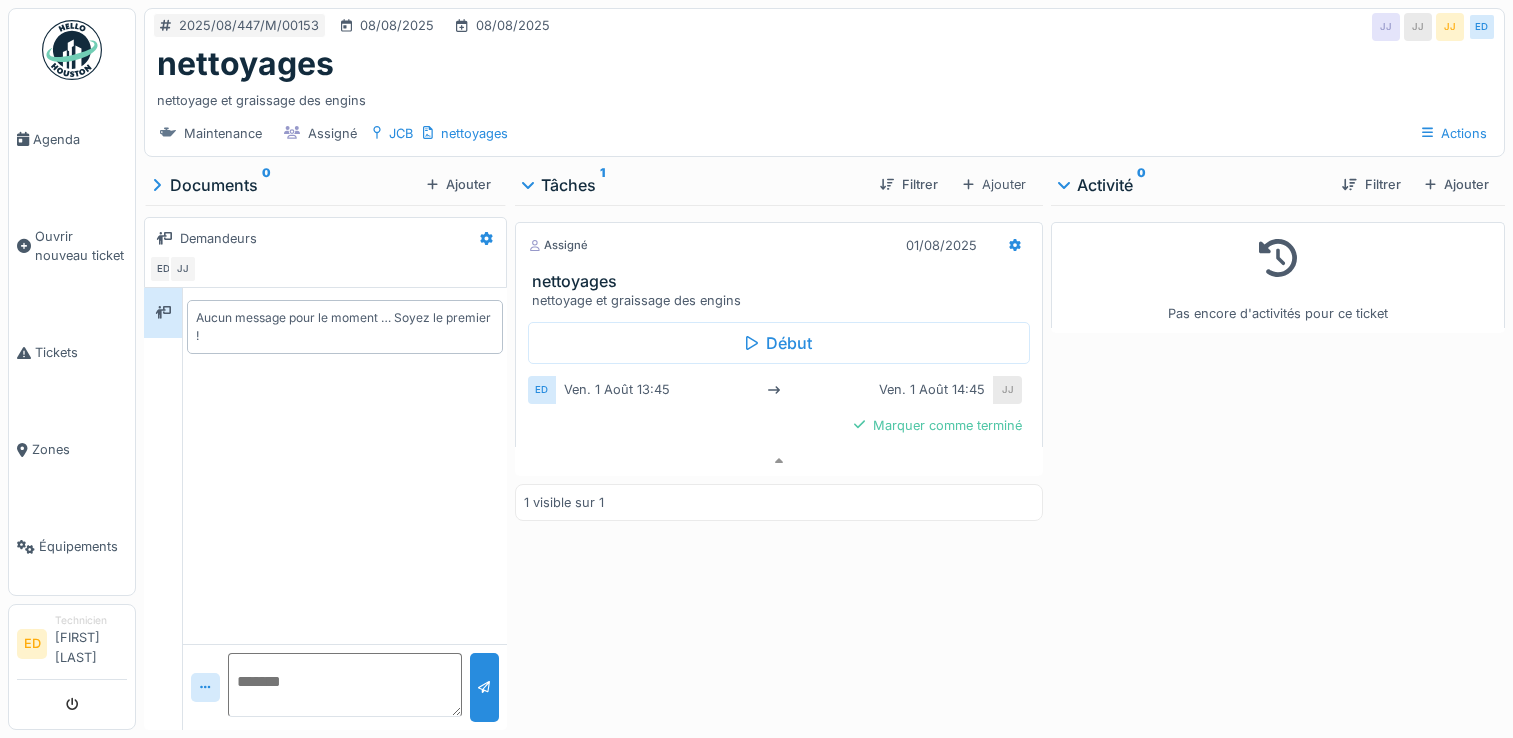 scroll, scrollTop: 15, scrollLeft: 0, axis: vertical 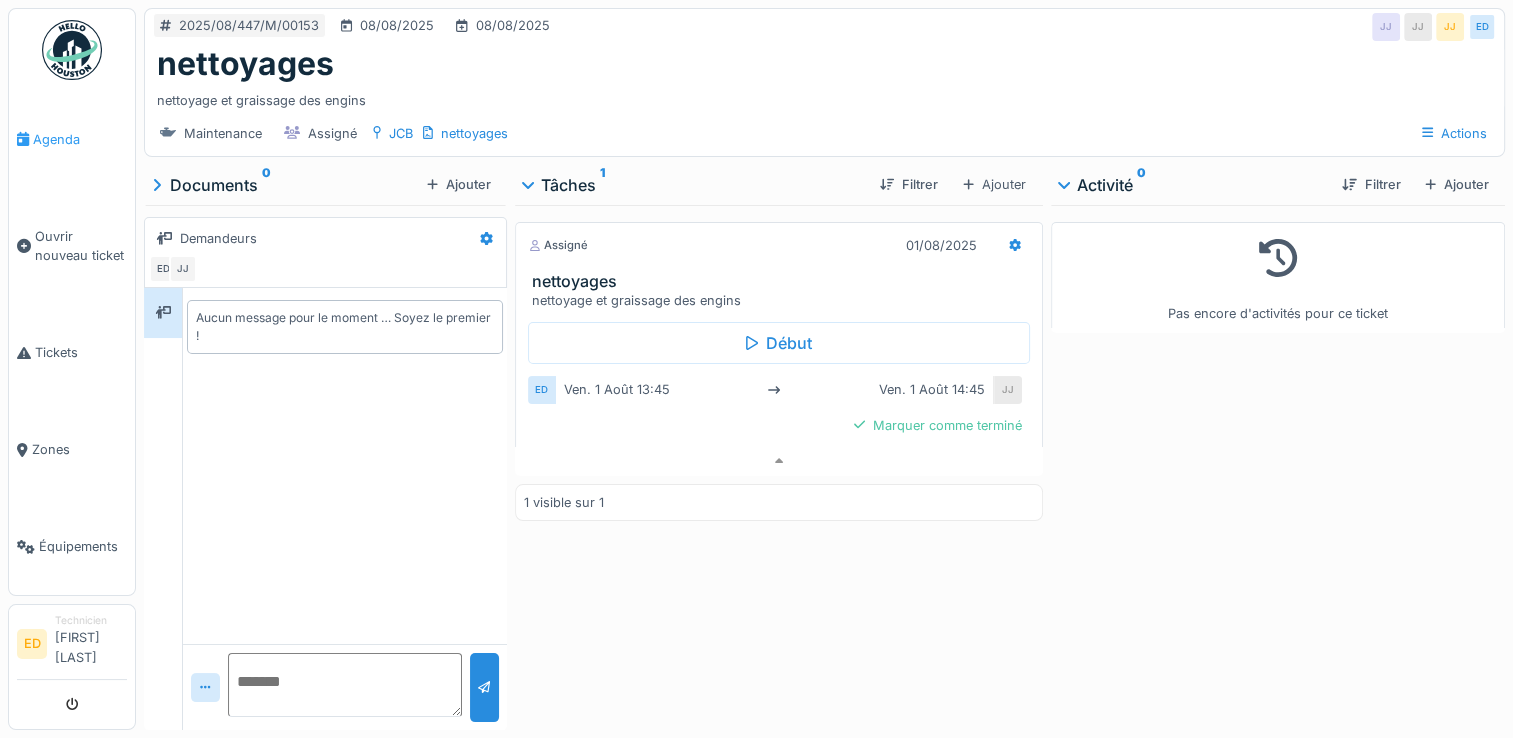 click on "Agenda" at bounding box center (80, 139) 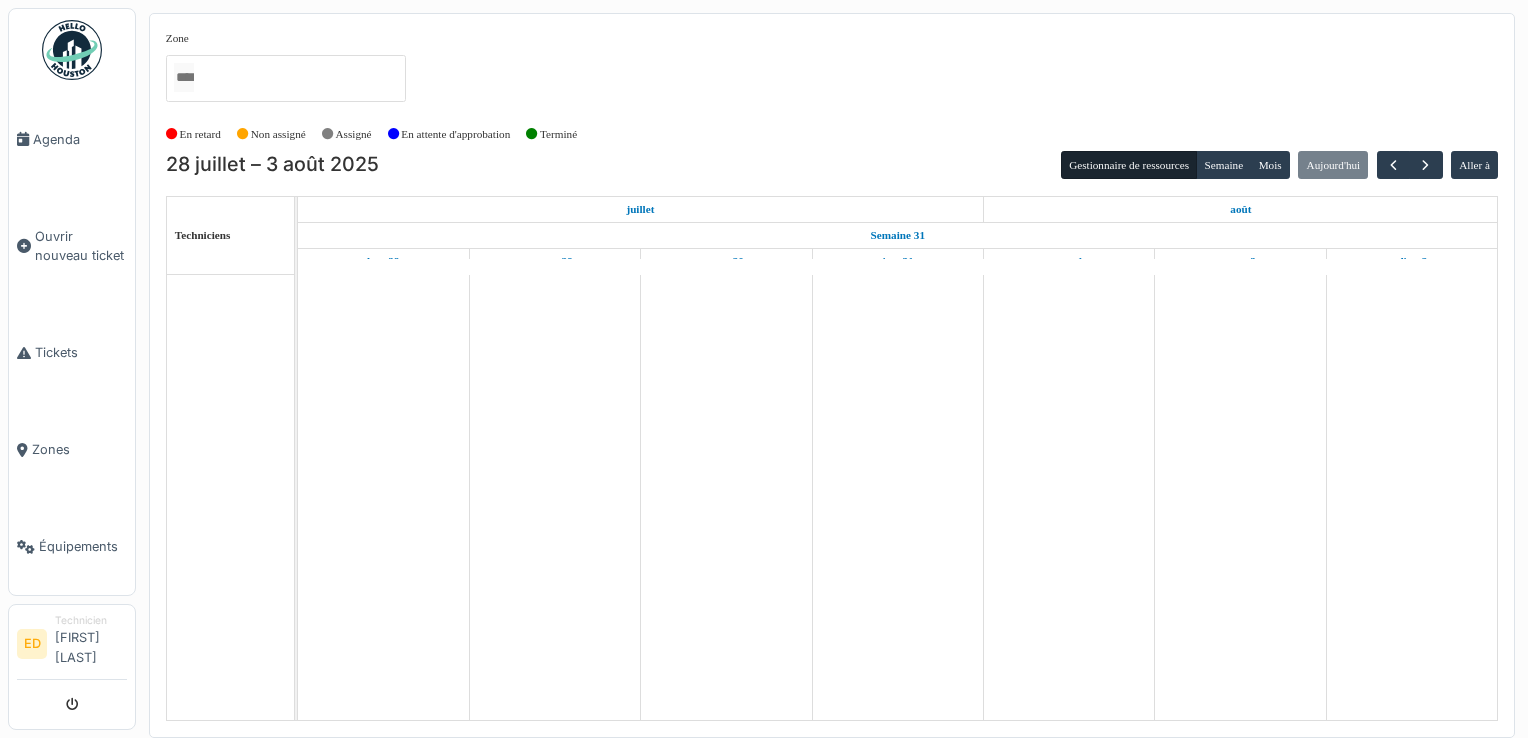 scroll, scrollTop: 0, scrollLeft: 0, axis: both 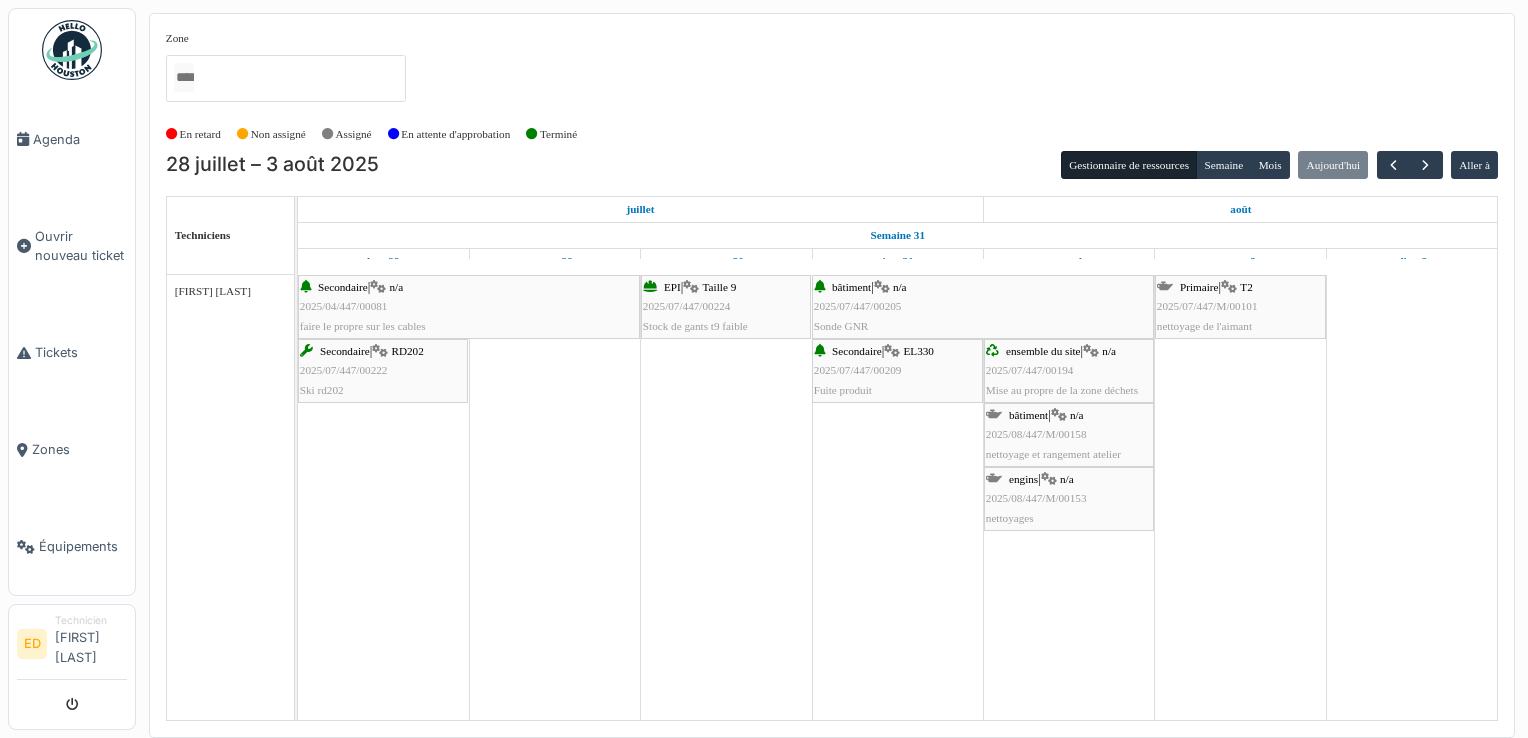click on "Agenda" at bounding box center [80, 139] 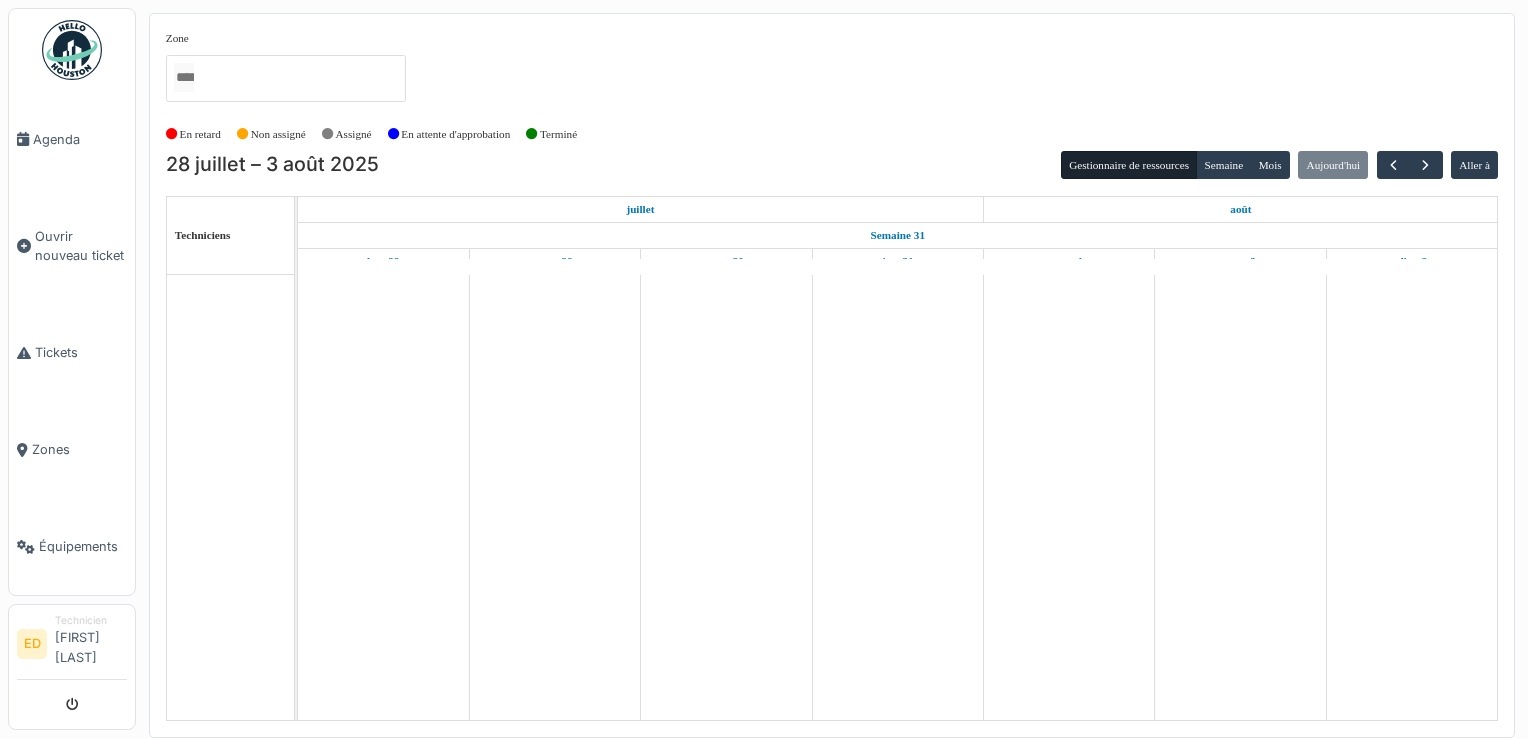 scroll, scrollTop: 0, scrollLeft: 0, axis: both 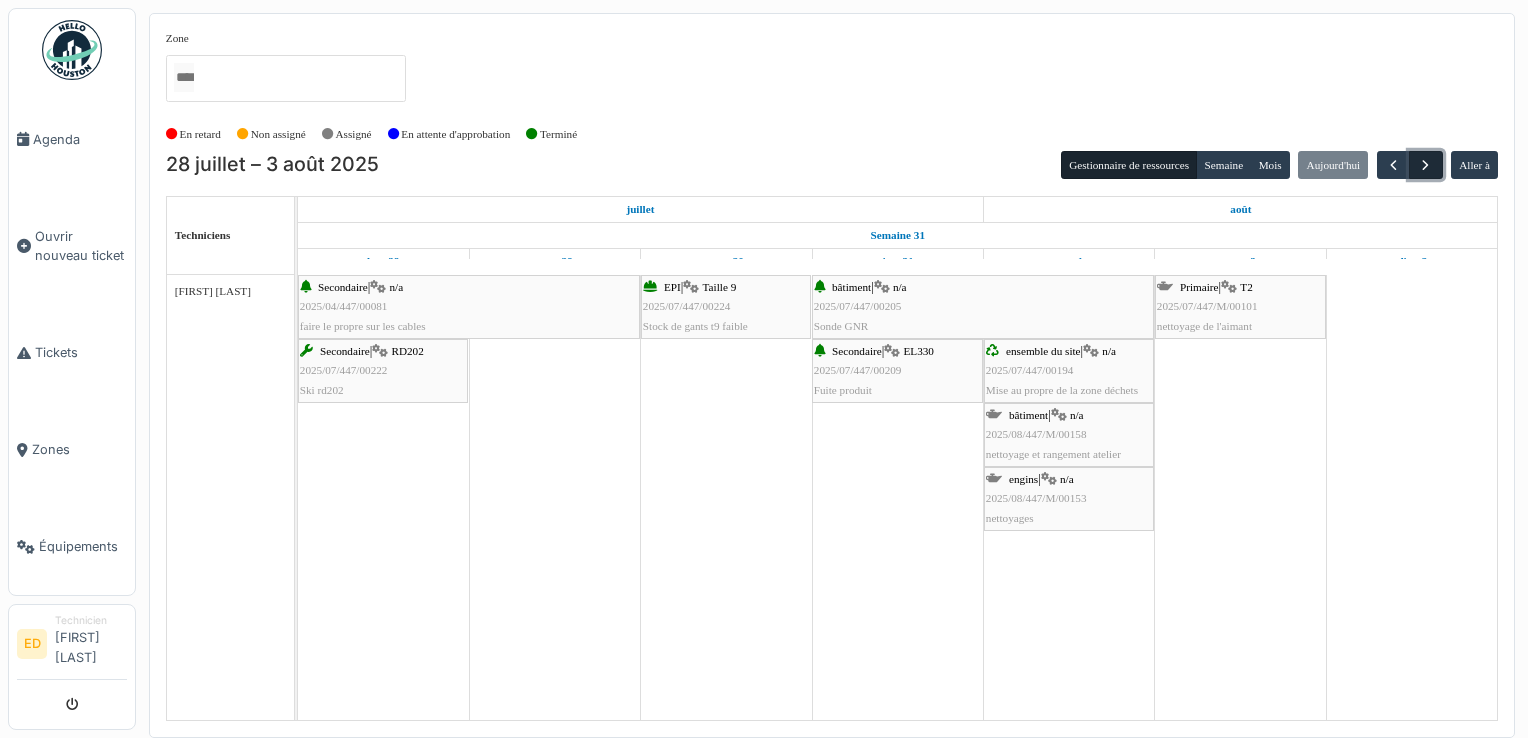 click at bounding box center [1425, 165] 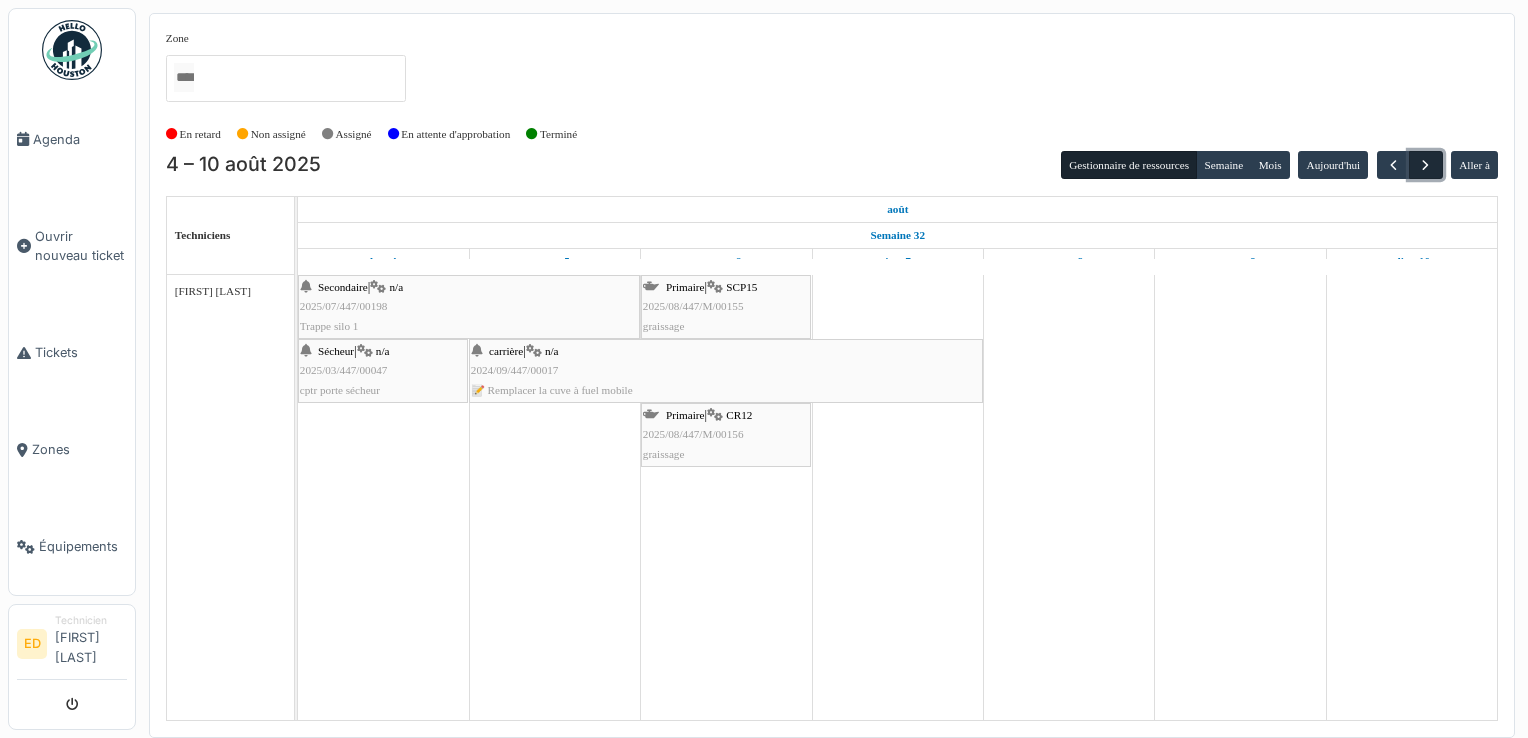 click at bounding box center (1425, 165) 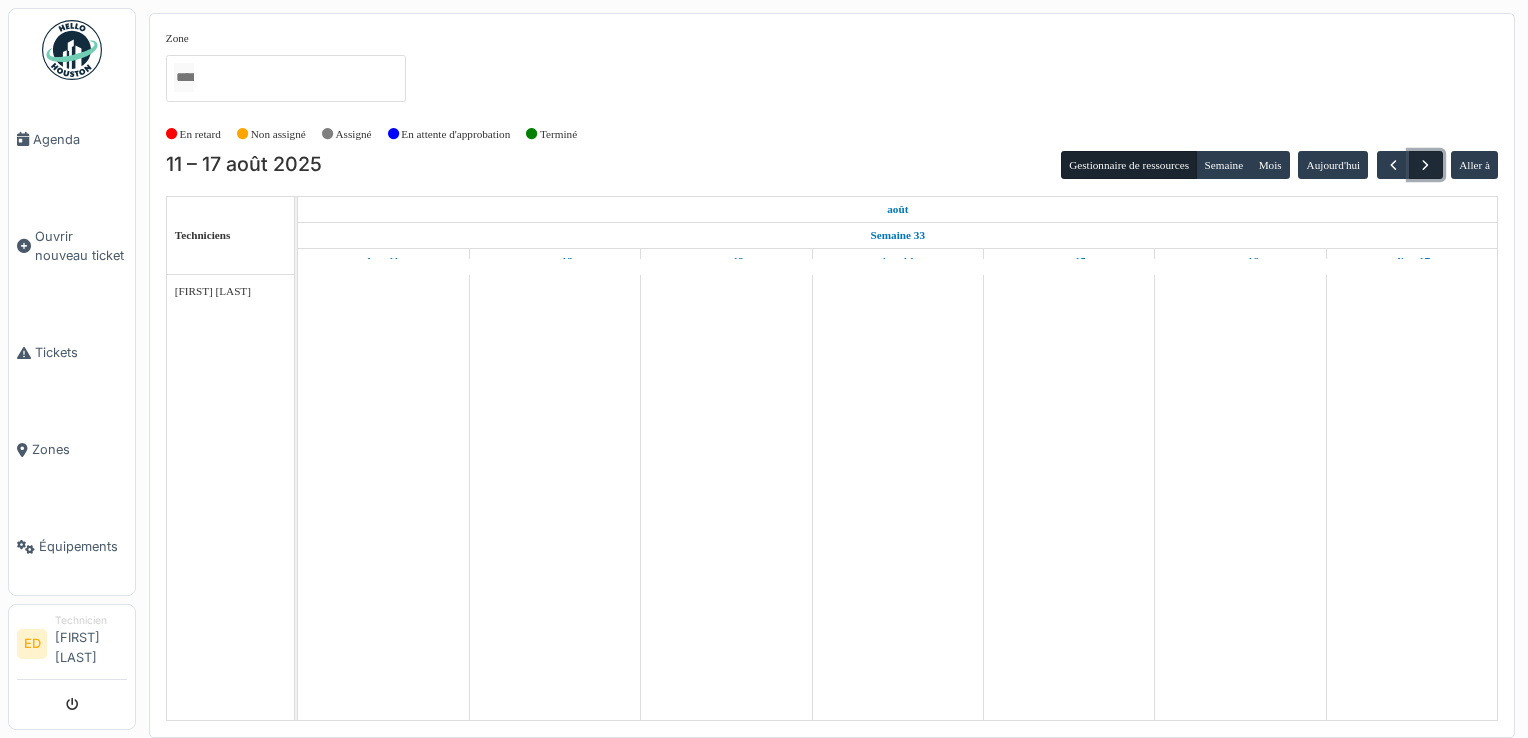 click at bounding box center (1425, 165) 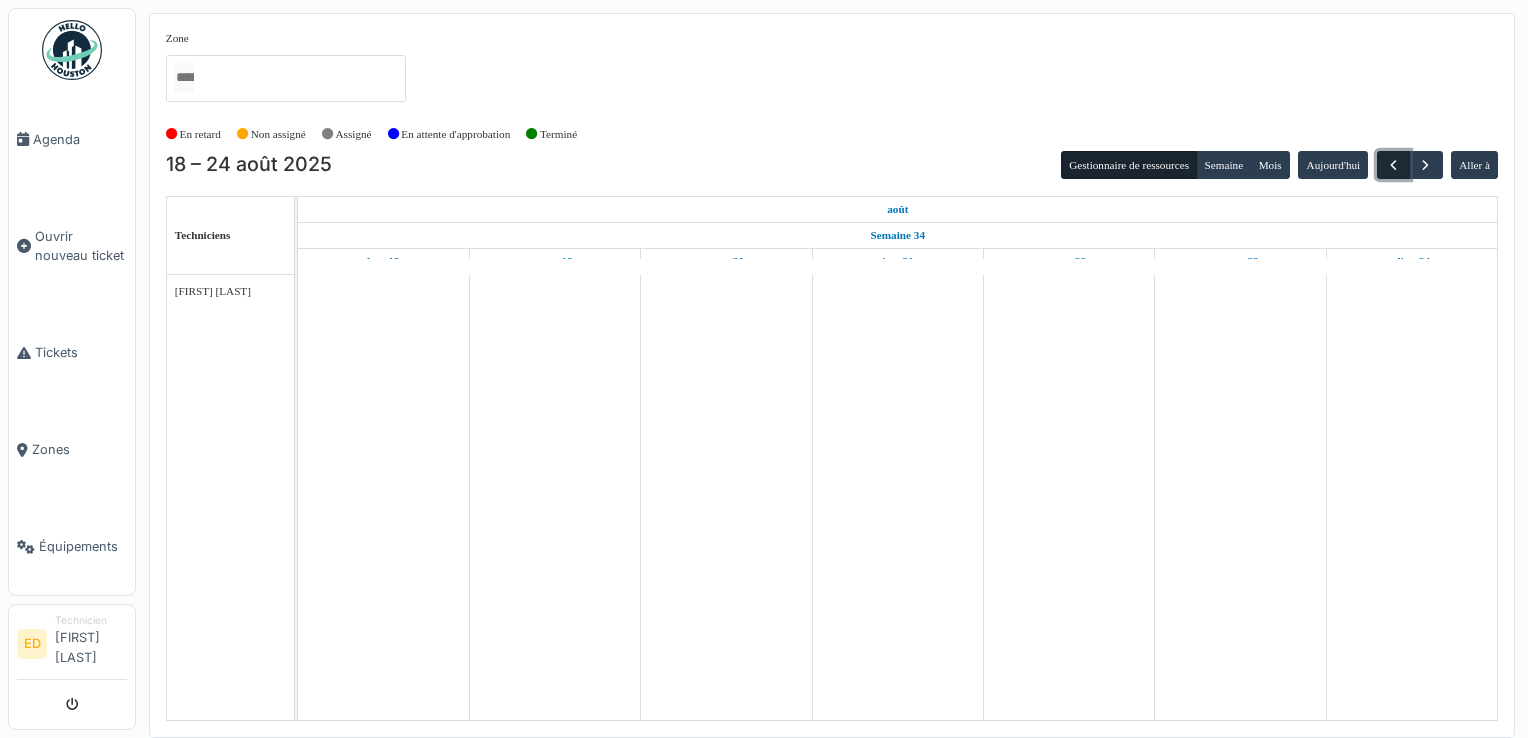 click at bounding box center [1393, 165] 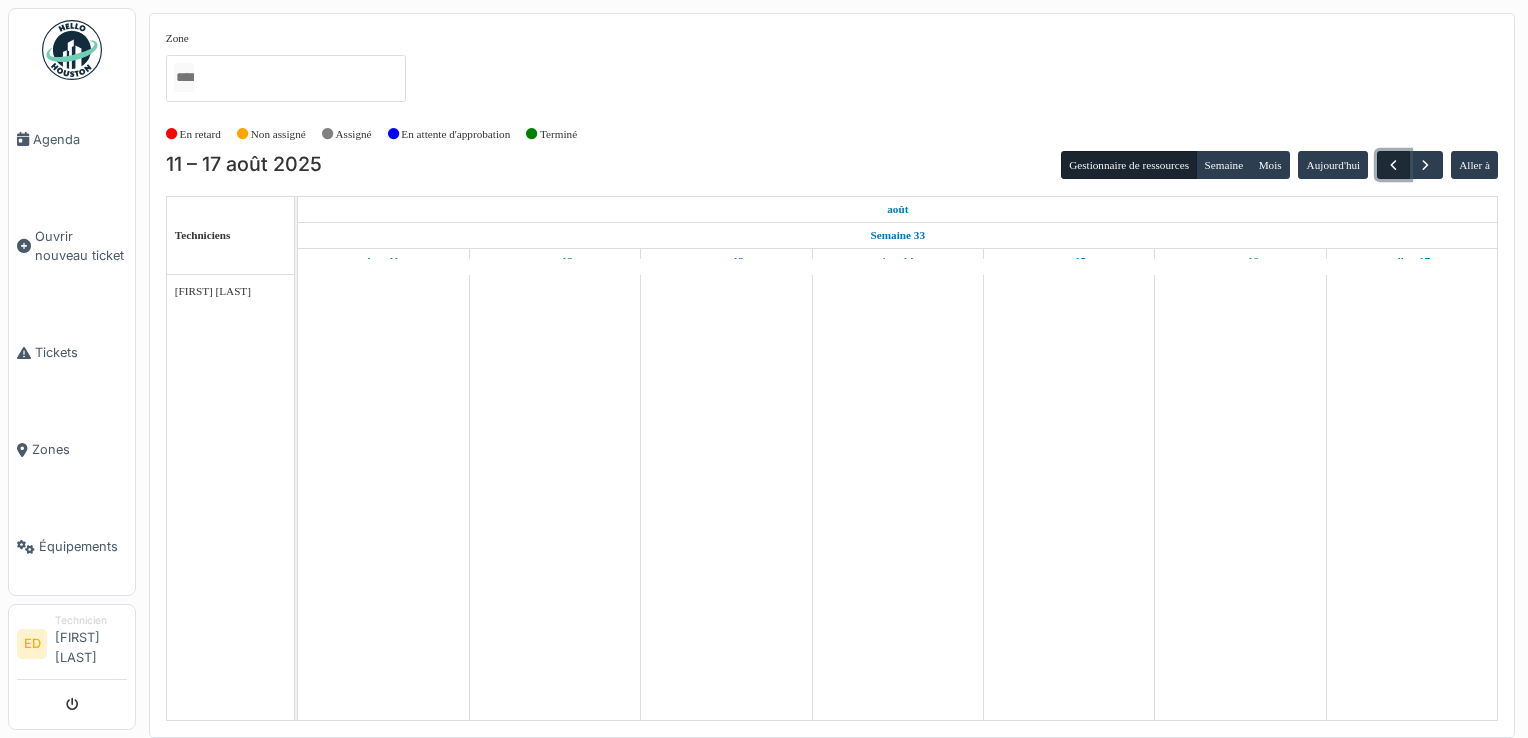 click at bounding box center (1393, 165) 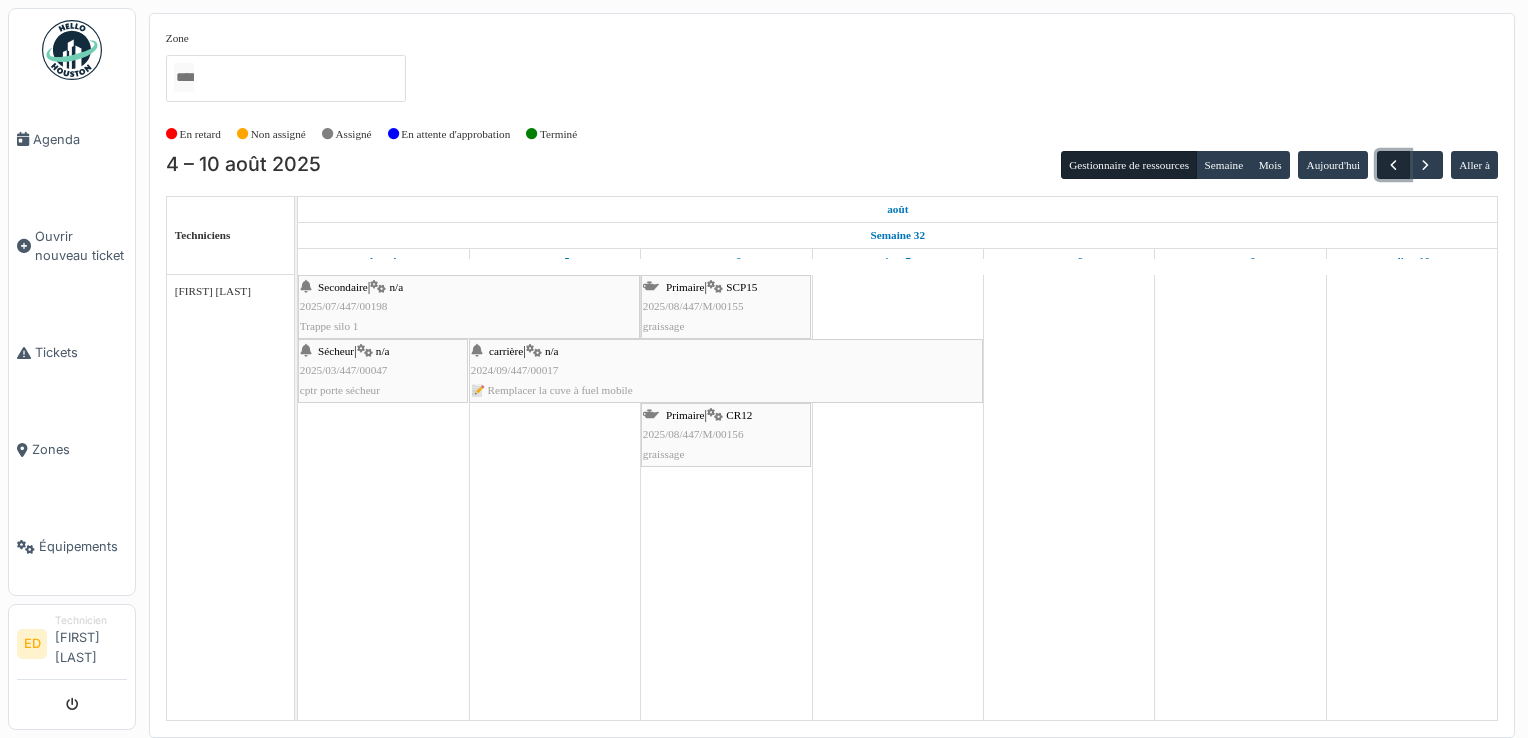 click at bounding box center (1393, 165) 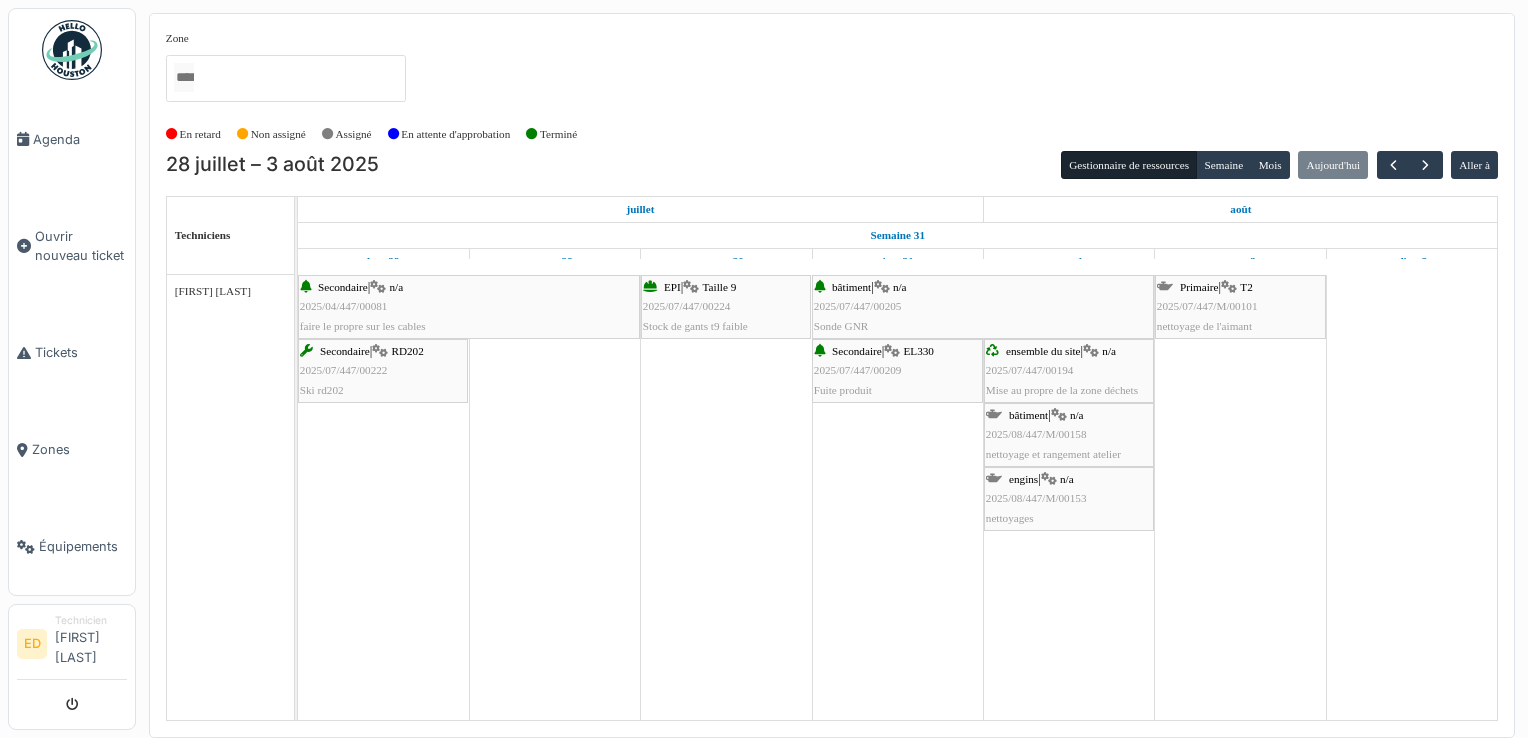 click on "Semaine 31" at bounding box center [898, 235] 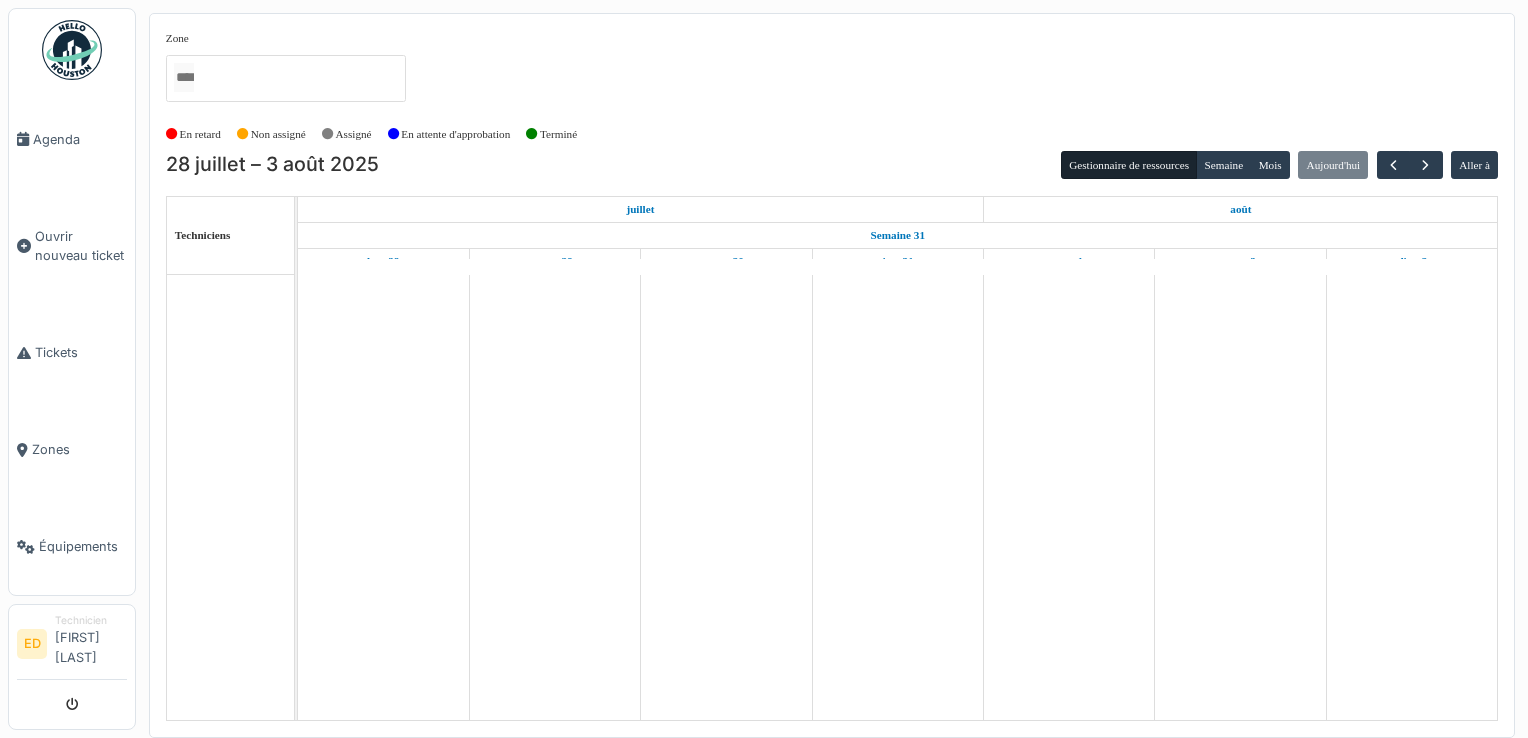 scroll, scrollTop: 0, scrollLeft: 0, axis: both 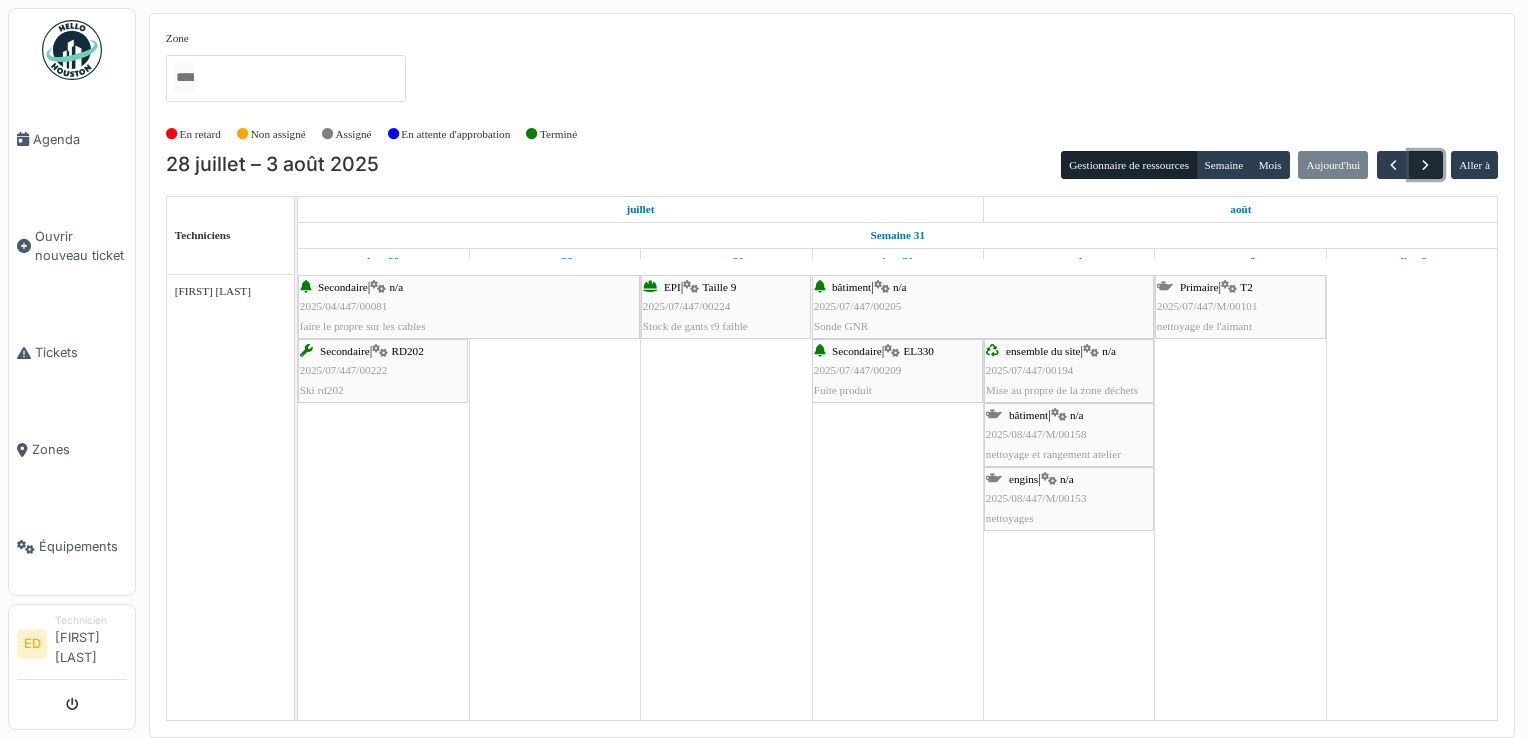 click at bounding box center (1425, 165) 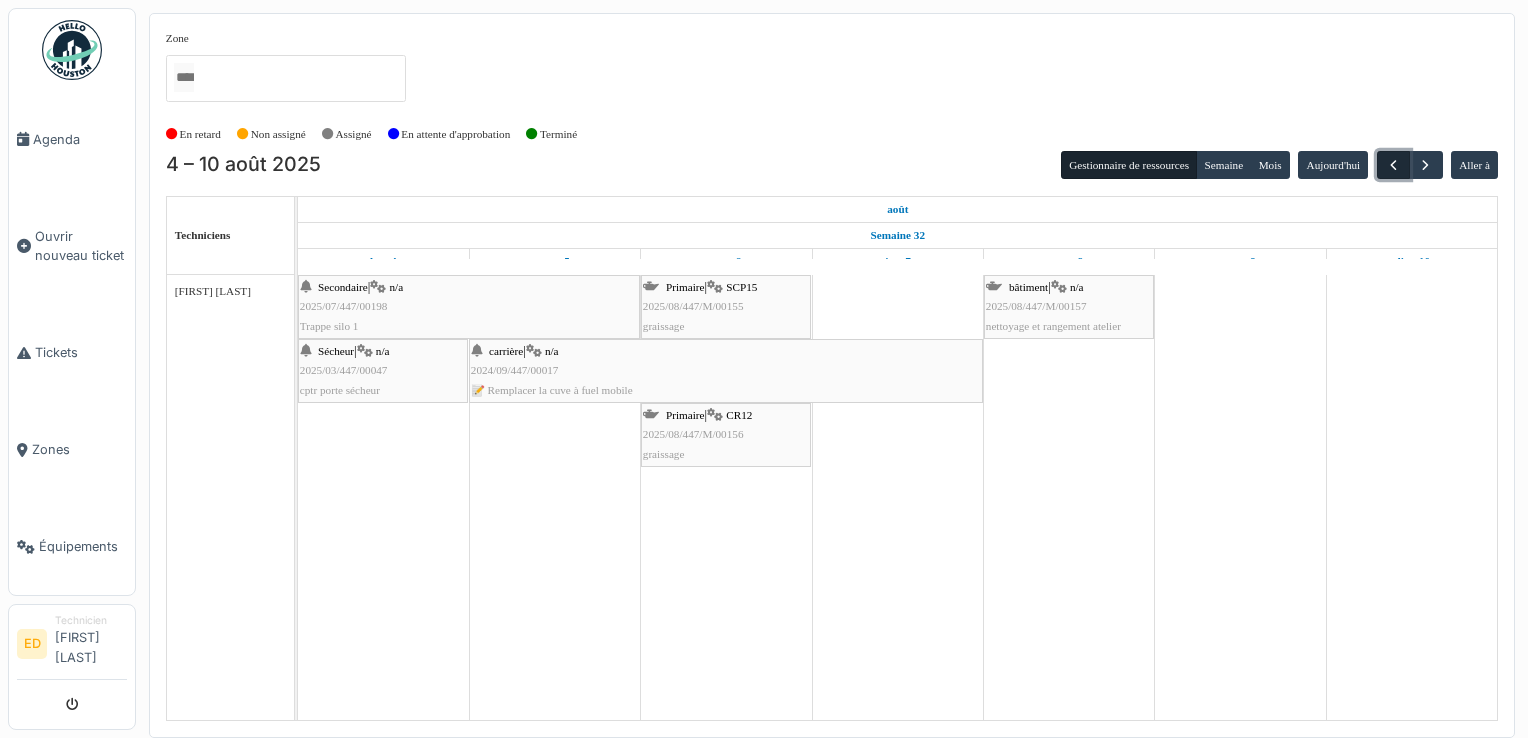 click at bounding box center (1393, 165) 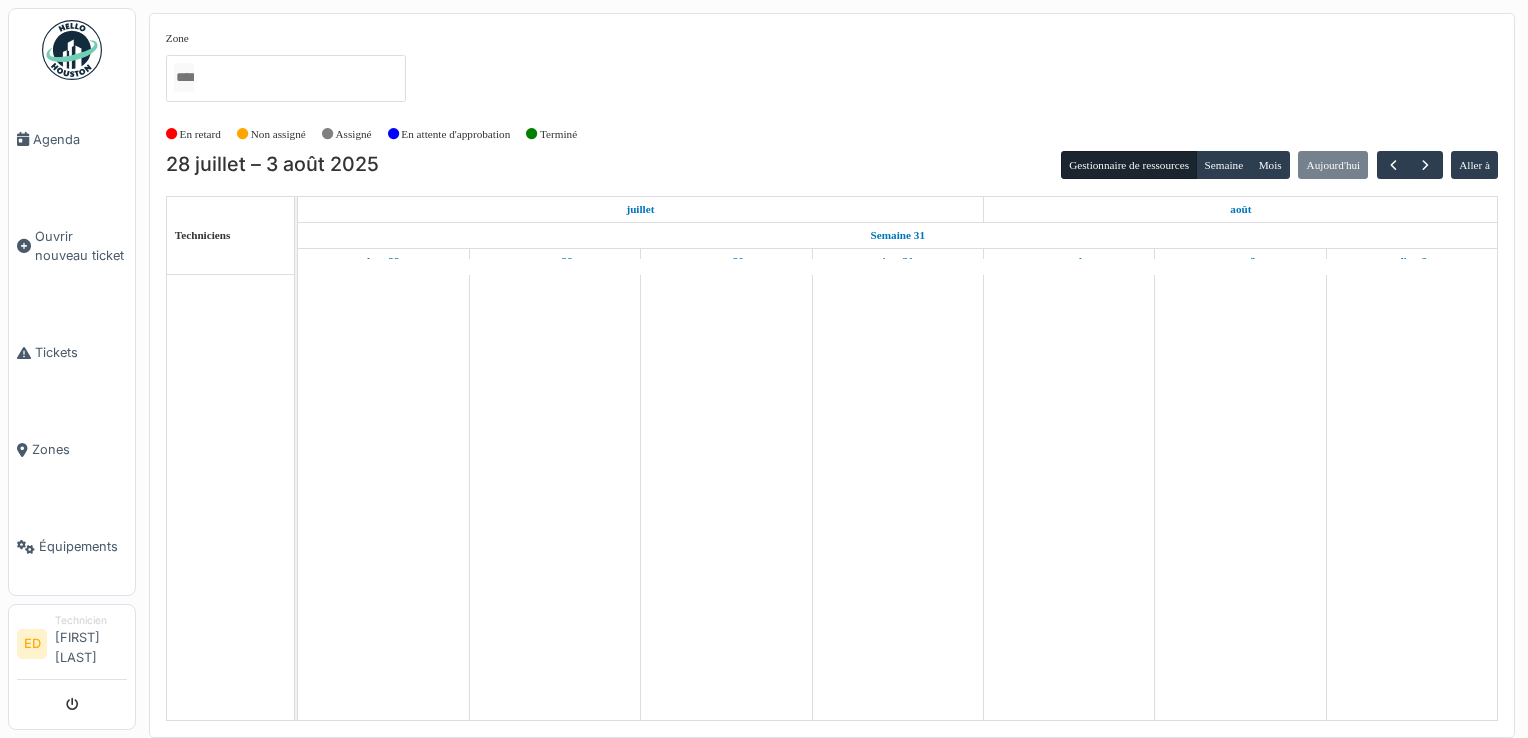 scroll, scrollTop: 0, scrollLeft: 0, axis: both 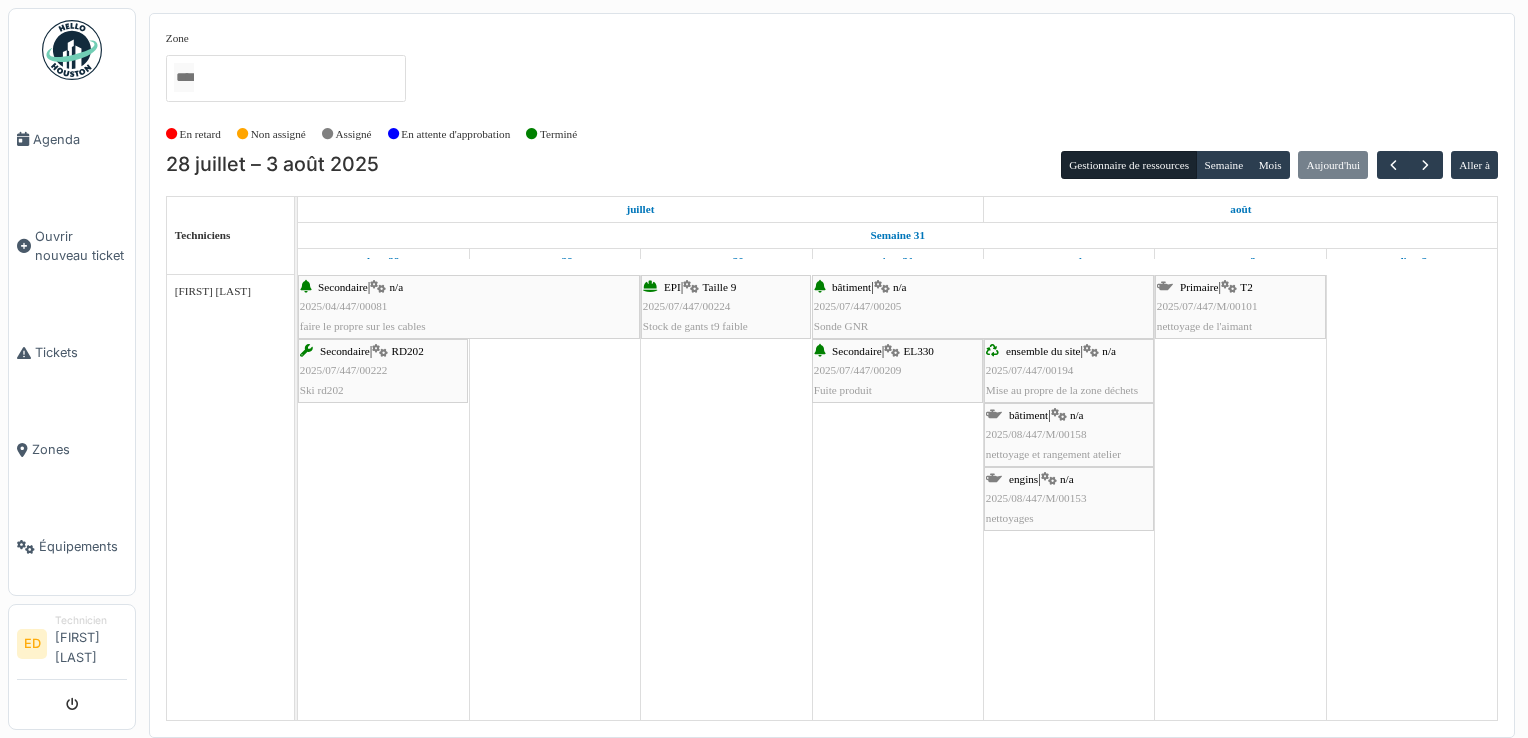 click at bounding box center [1068, 497] 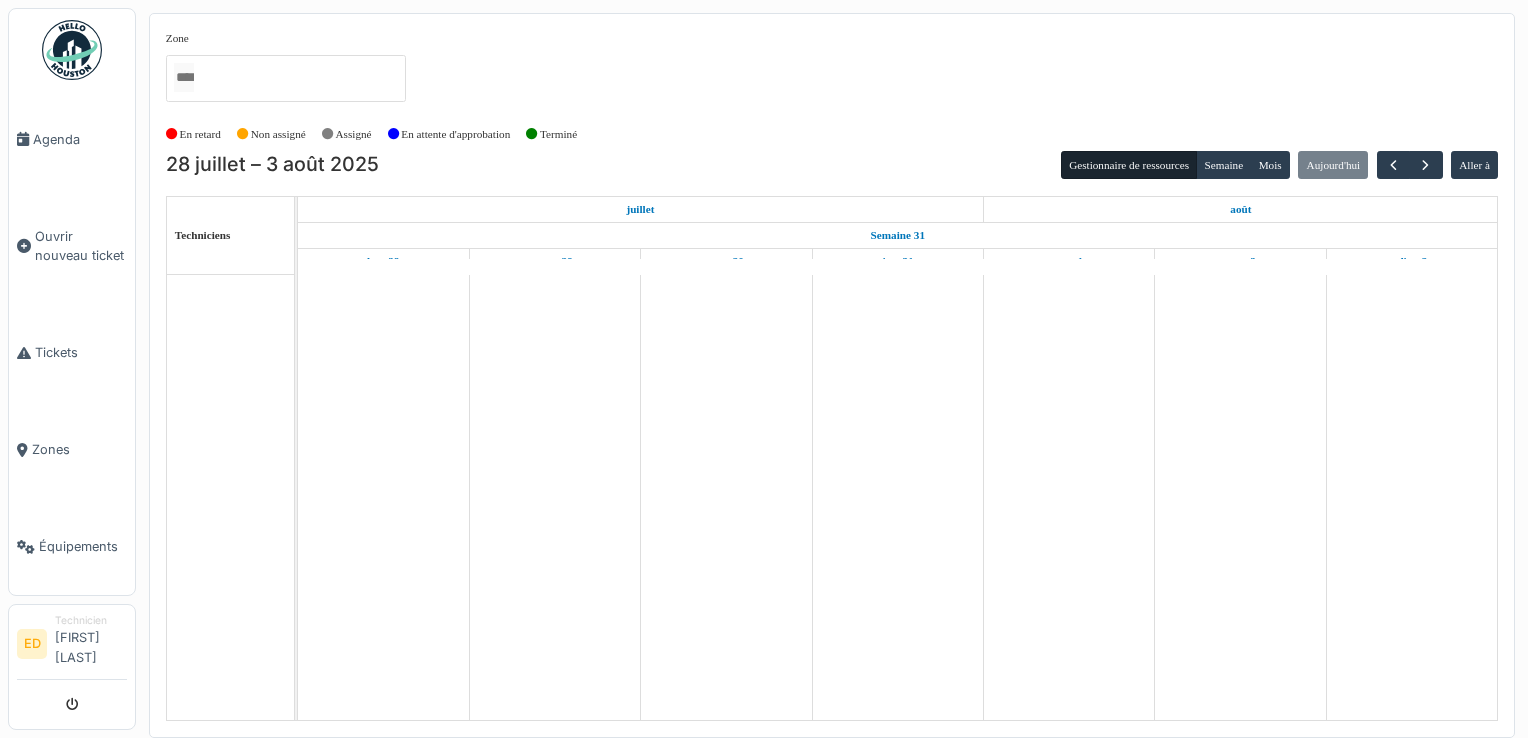 scroll, scrollTop: 0, scrollLeft: 0, axis: both 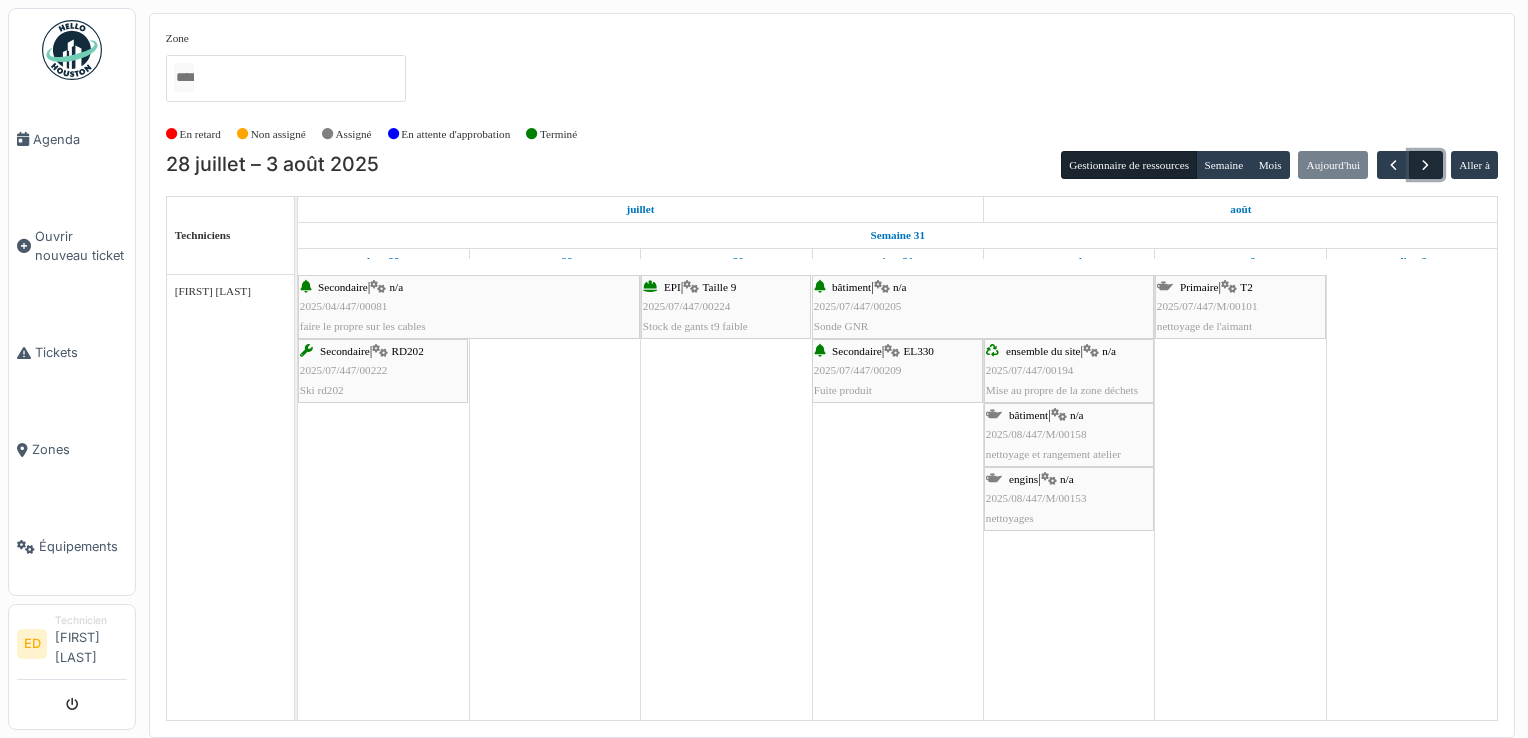 click at bounding box center [1425, 165] 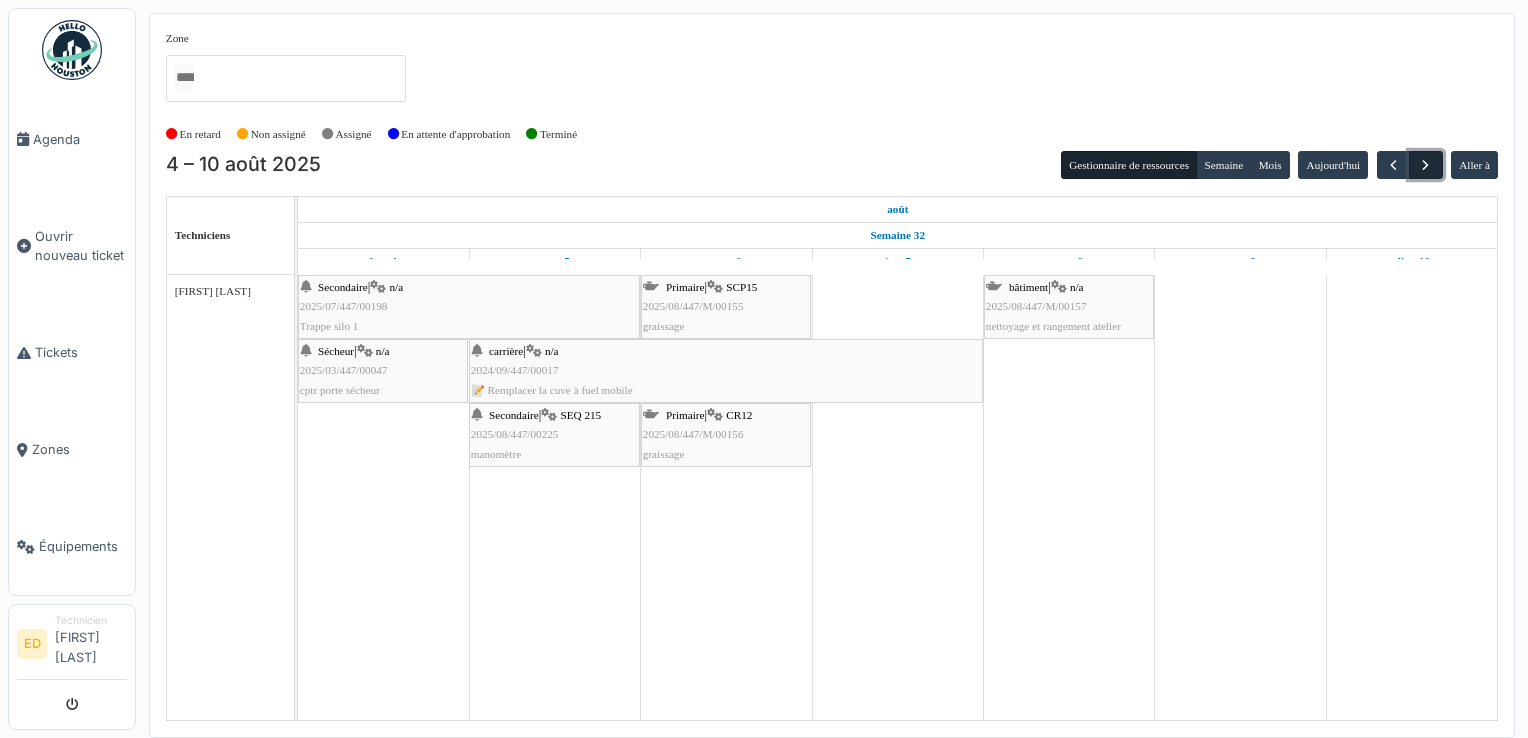 click at bounding box center (1425, 165) 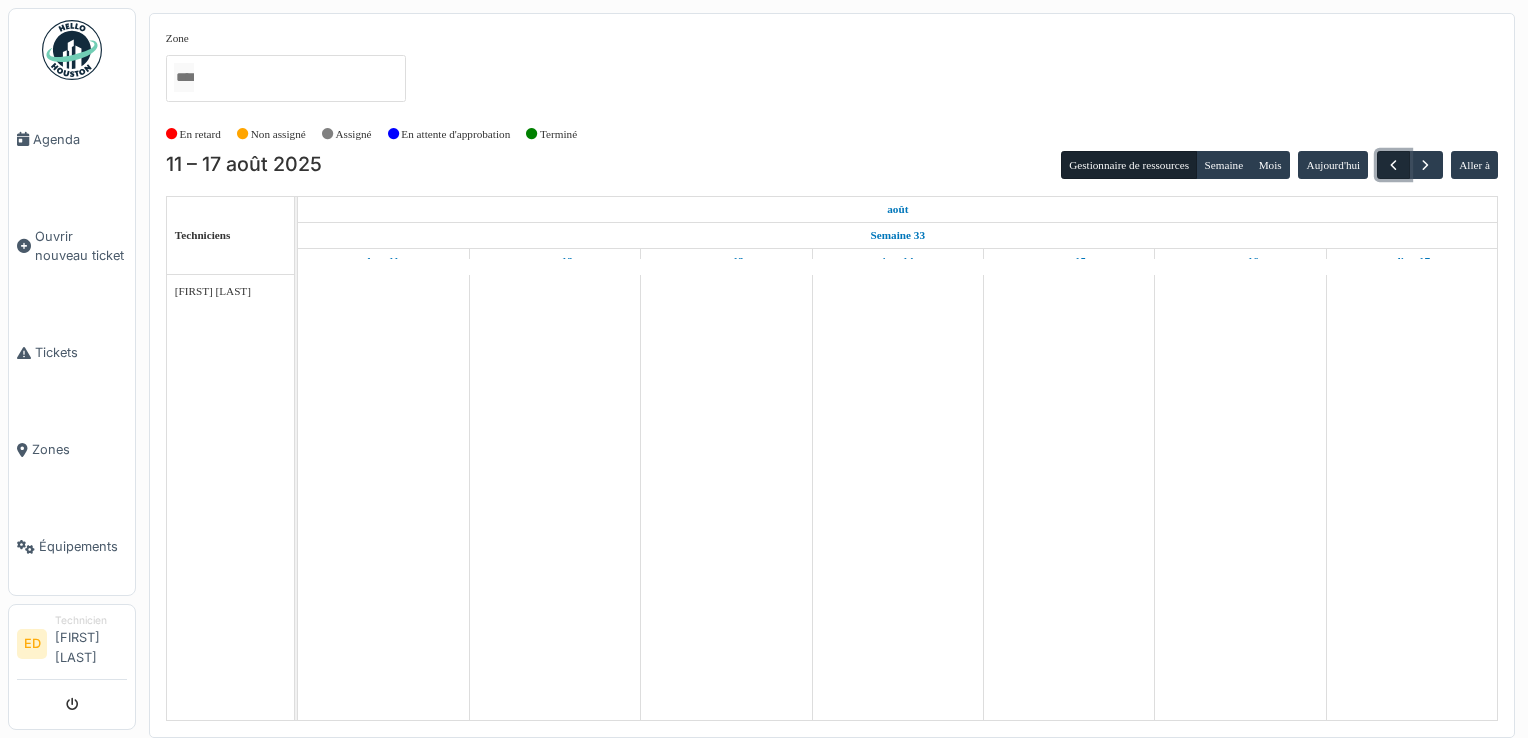 click at bounding box center [1393, 165] 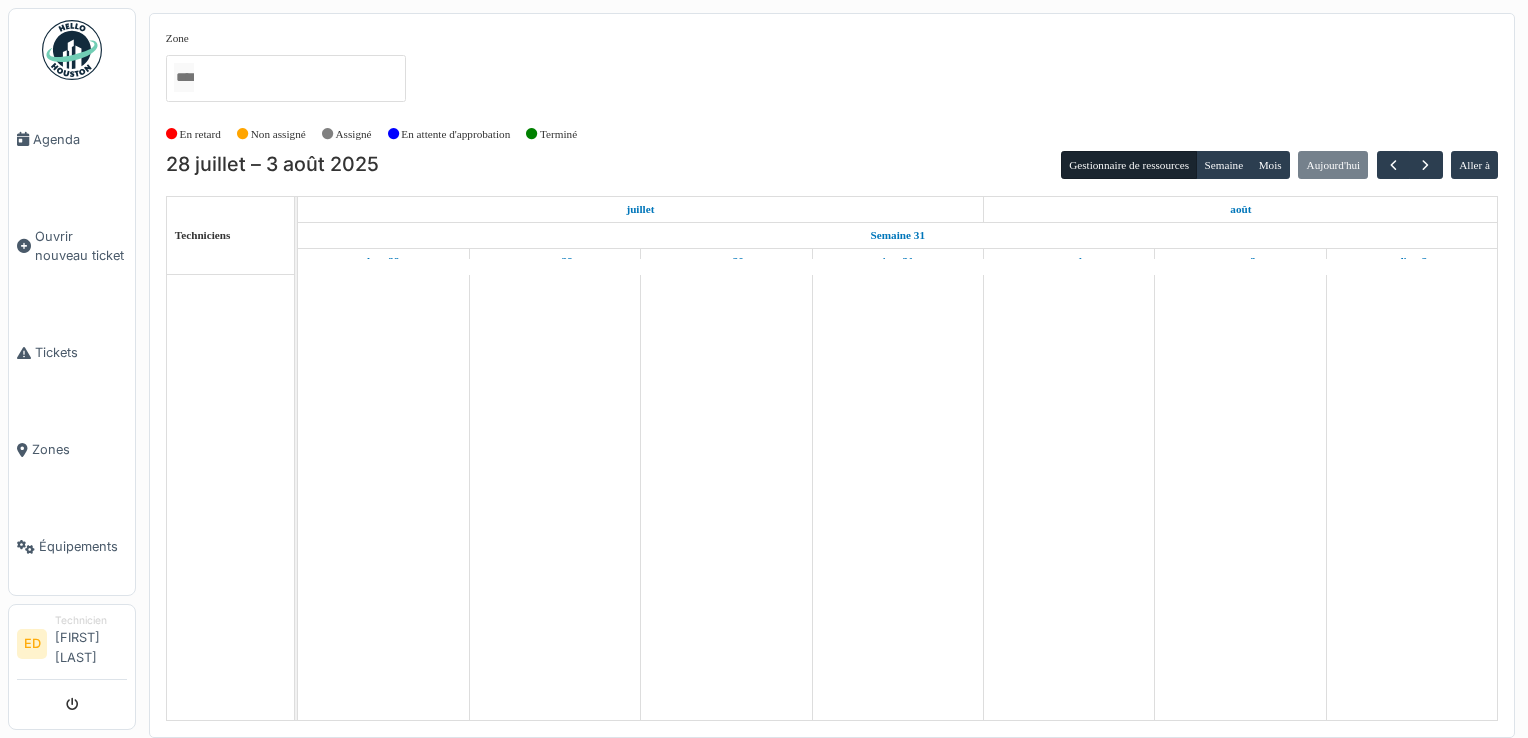scroll, scrollTop: 0, scrollLeft: 0, axis: both 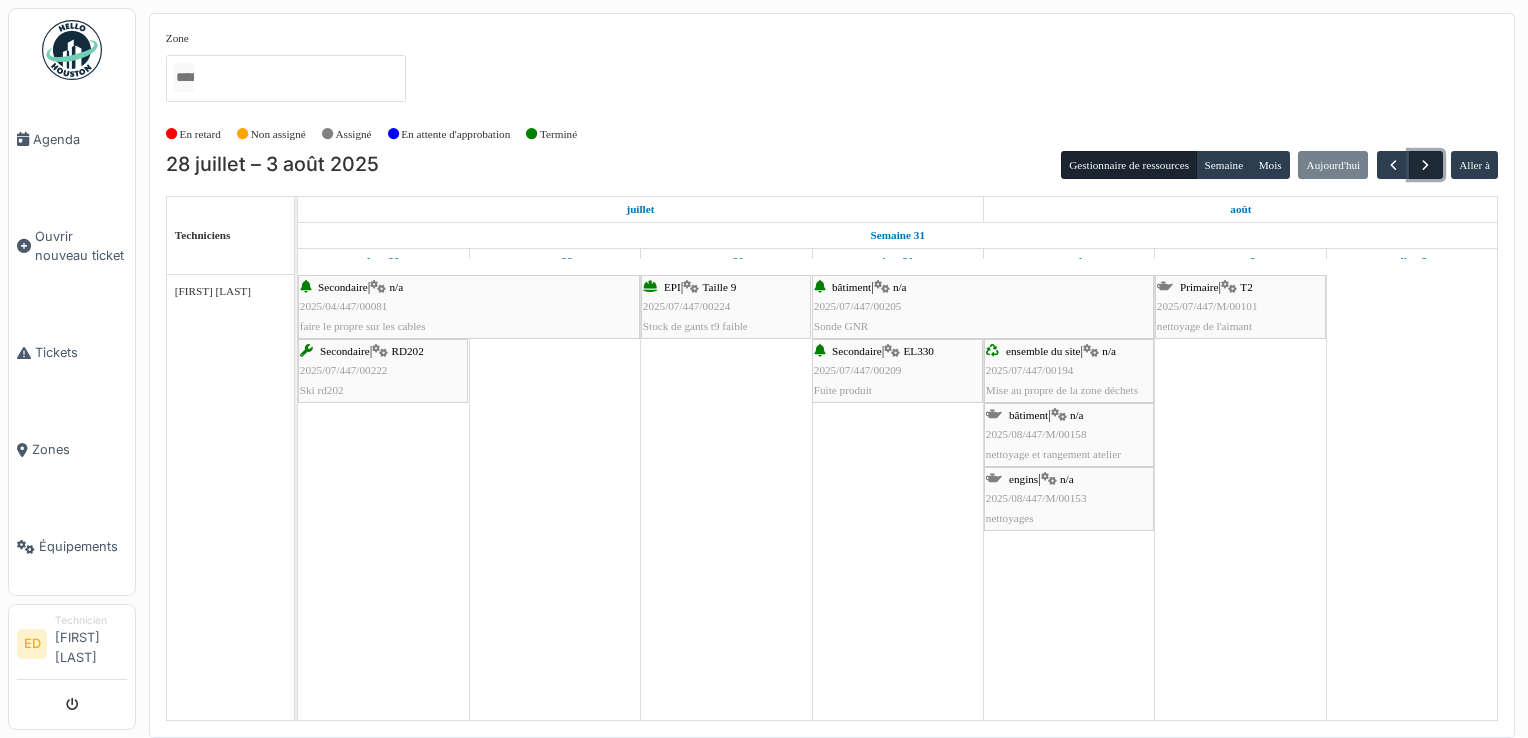 click at bounding box center [1425, 165] 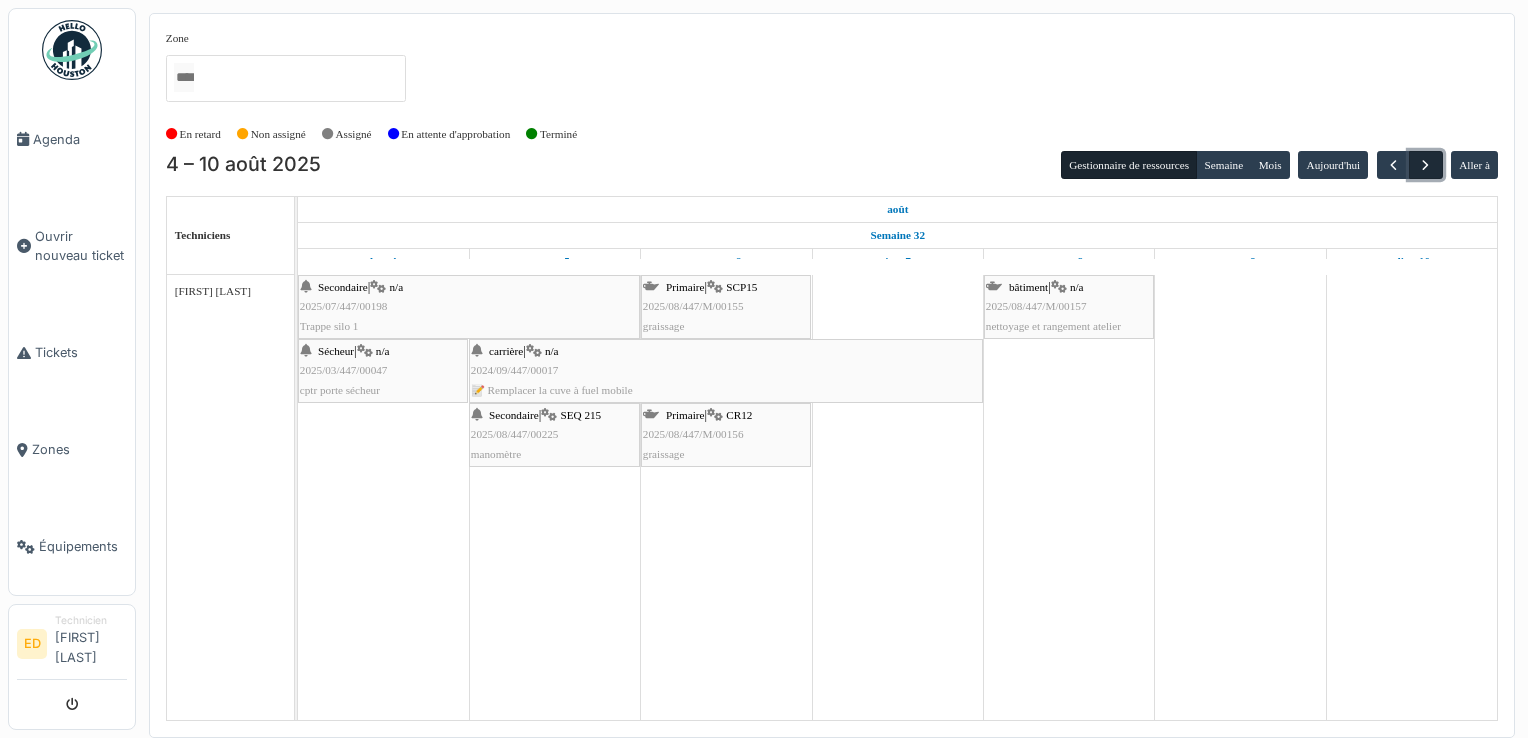 click at bounding box center [1425, 165] 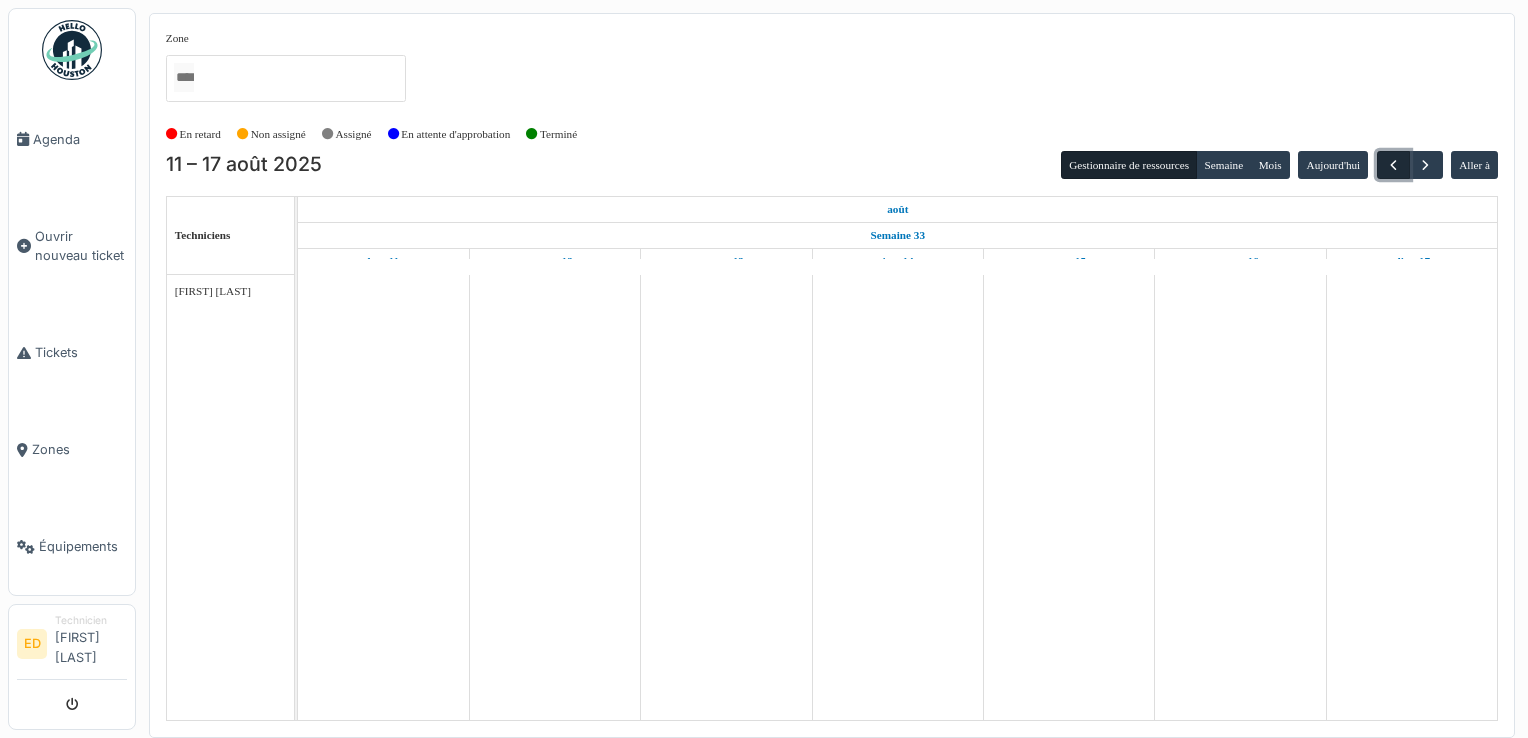 click at bounding box center (1393, 165) 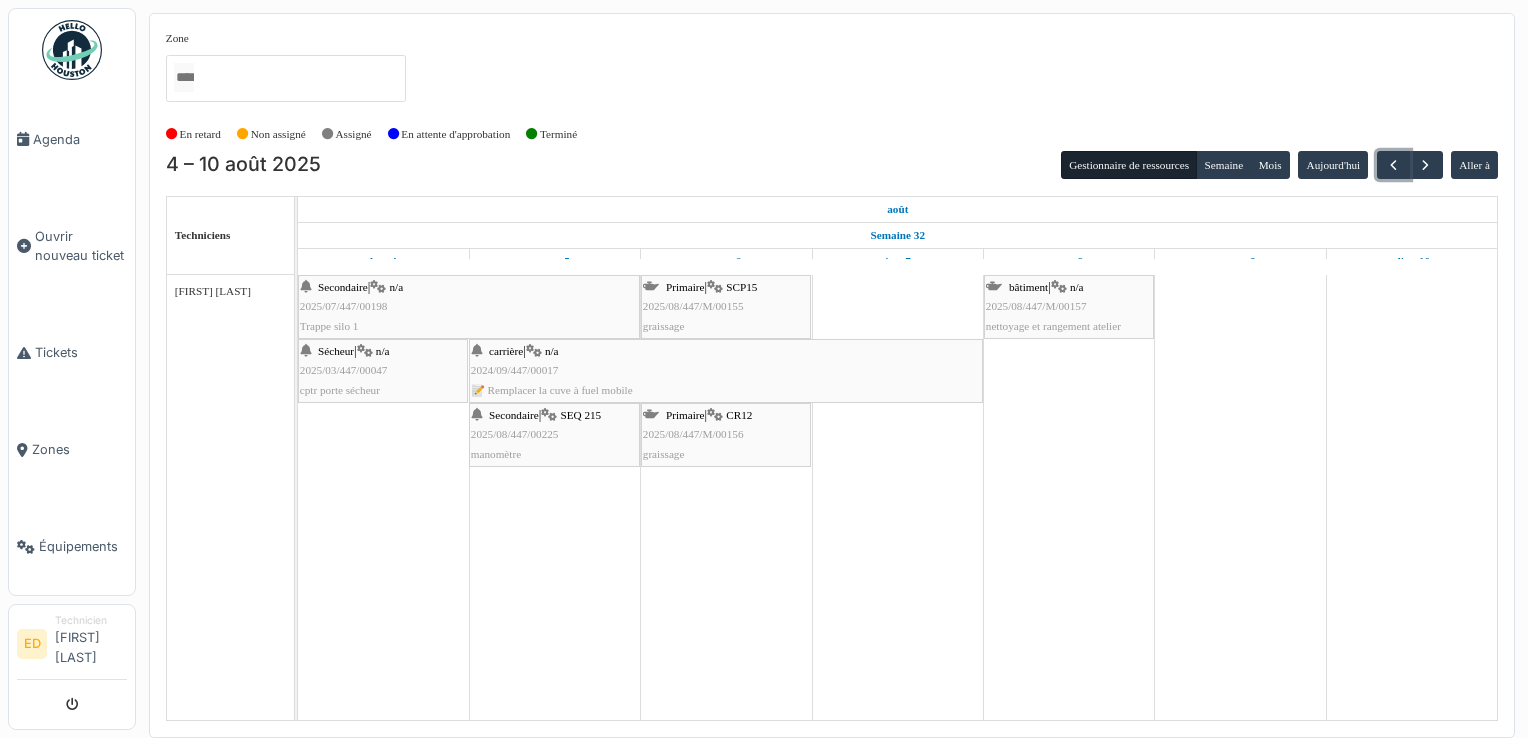 click on "Secondaire
|     n/a
2025/07/447/00198
Trappe silo 1" at bounding box center [469, 307] 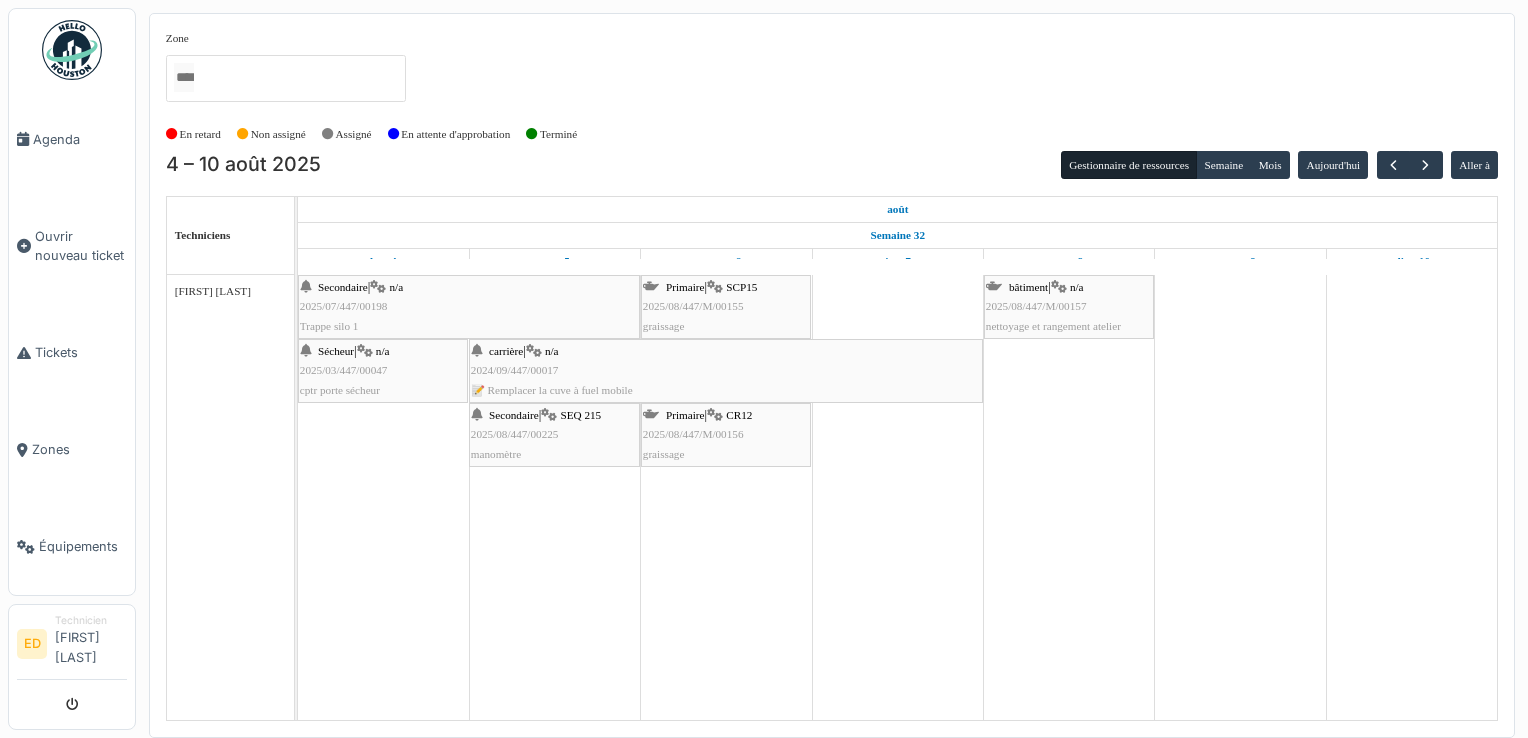 click on "2025/03/447/00047" at bounding box center [344, 370] 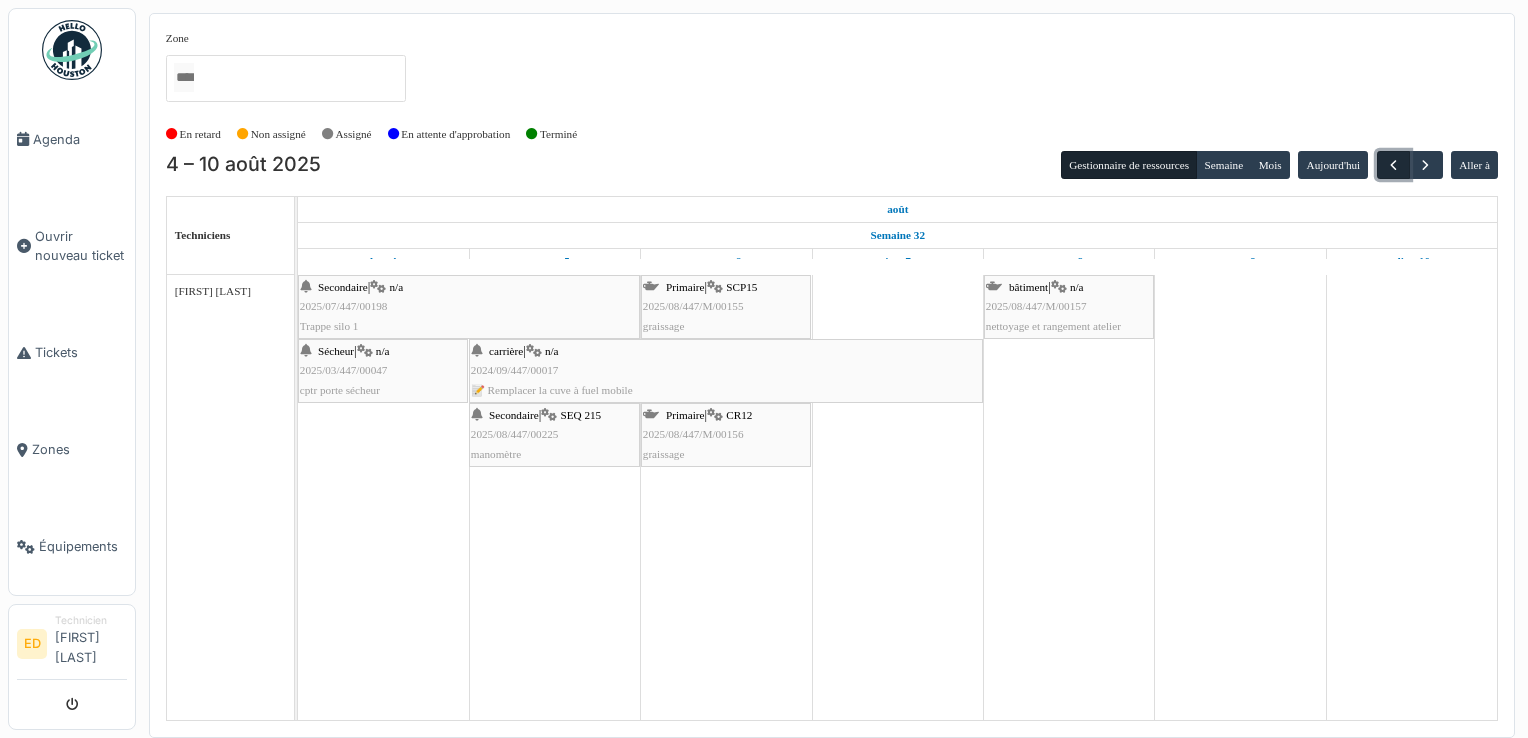 click at bounding box center (1393, 165) 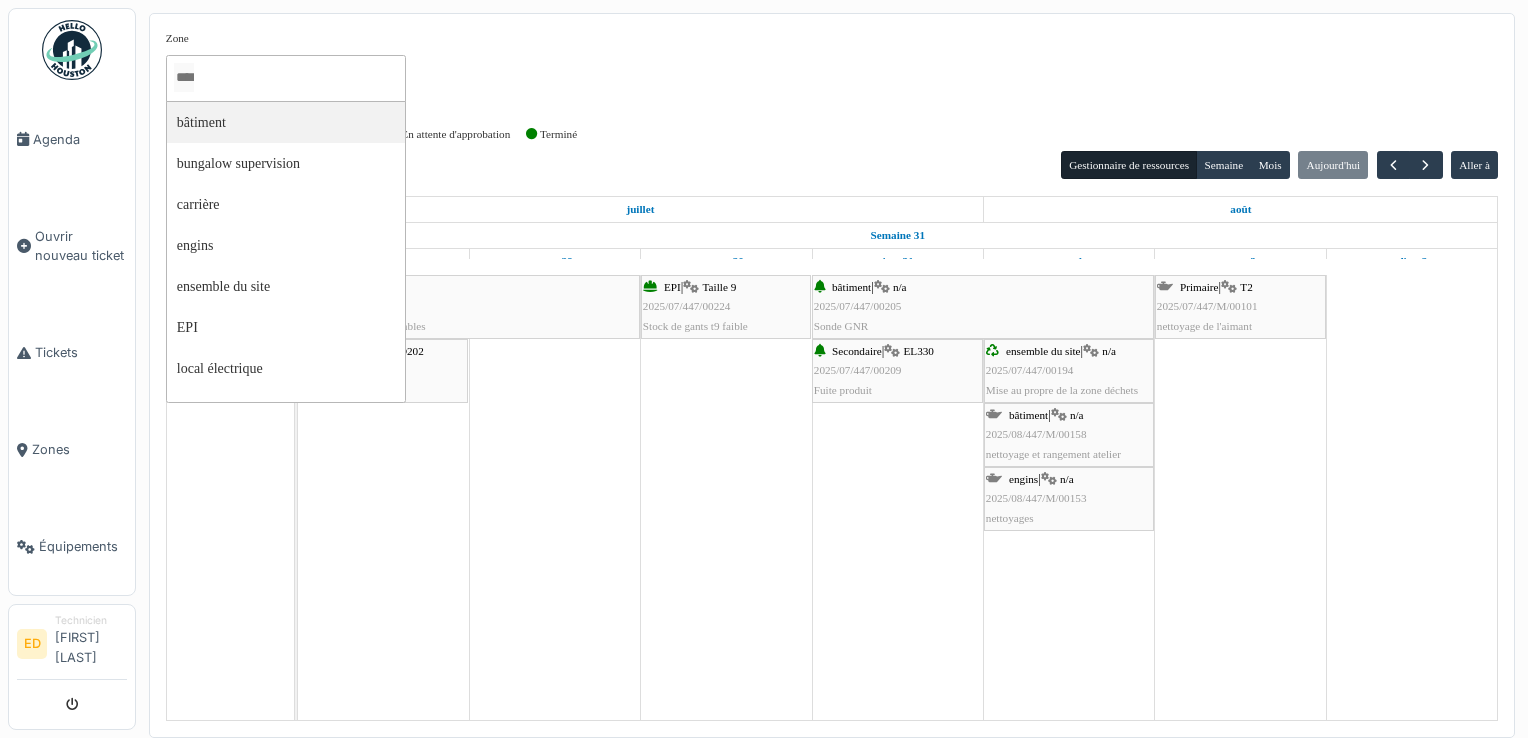 click at bounding box center [184, 77] 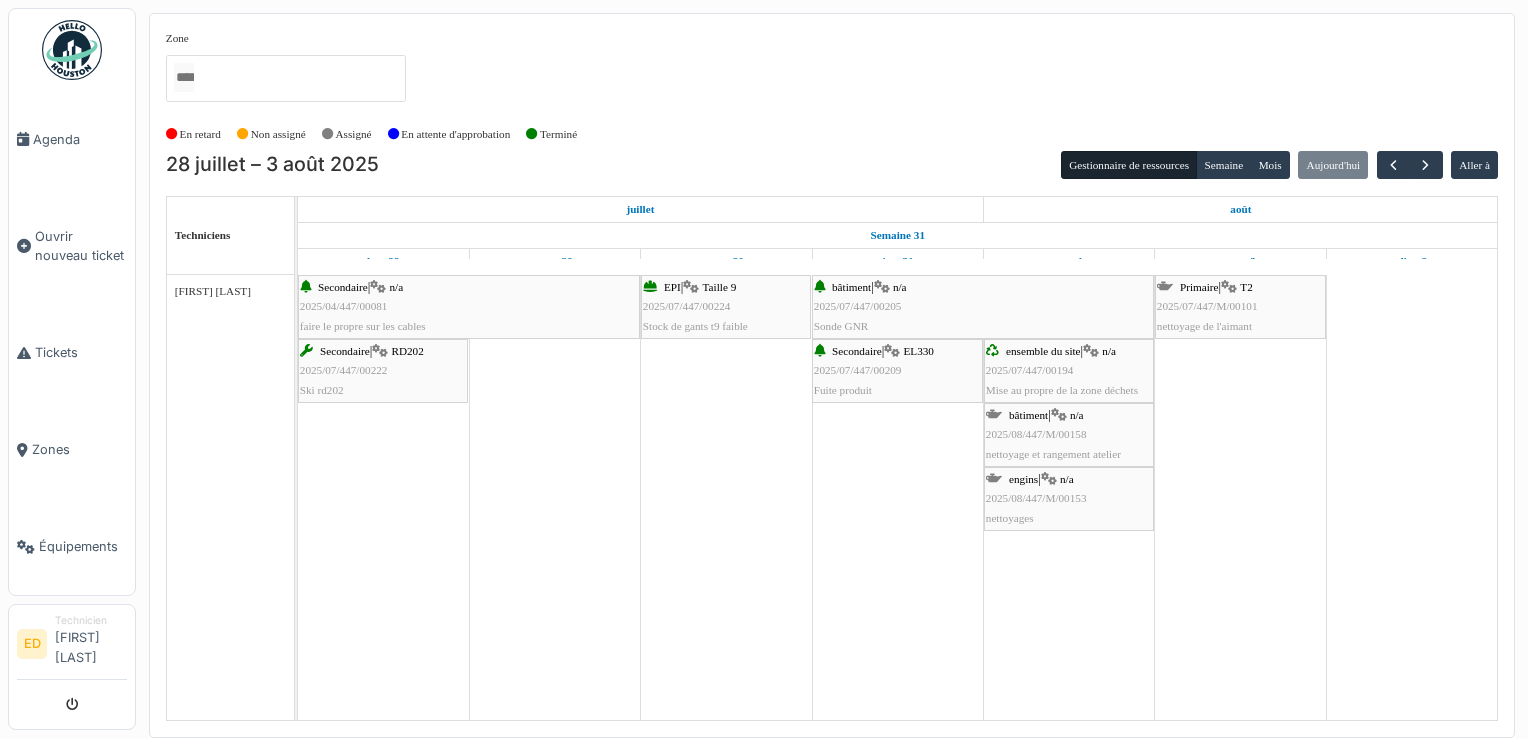 click on "Zone
bâtiment  bungalow supervision  carrière  engins  ensemble du site  EPI local électrique  Primaire  Sécheur Secondaire" at bounding box center (832, 74) 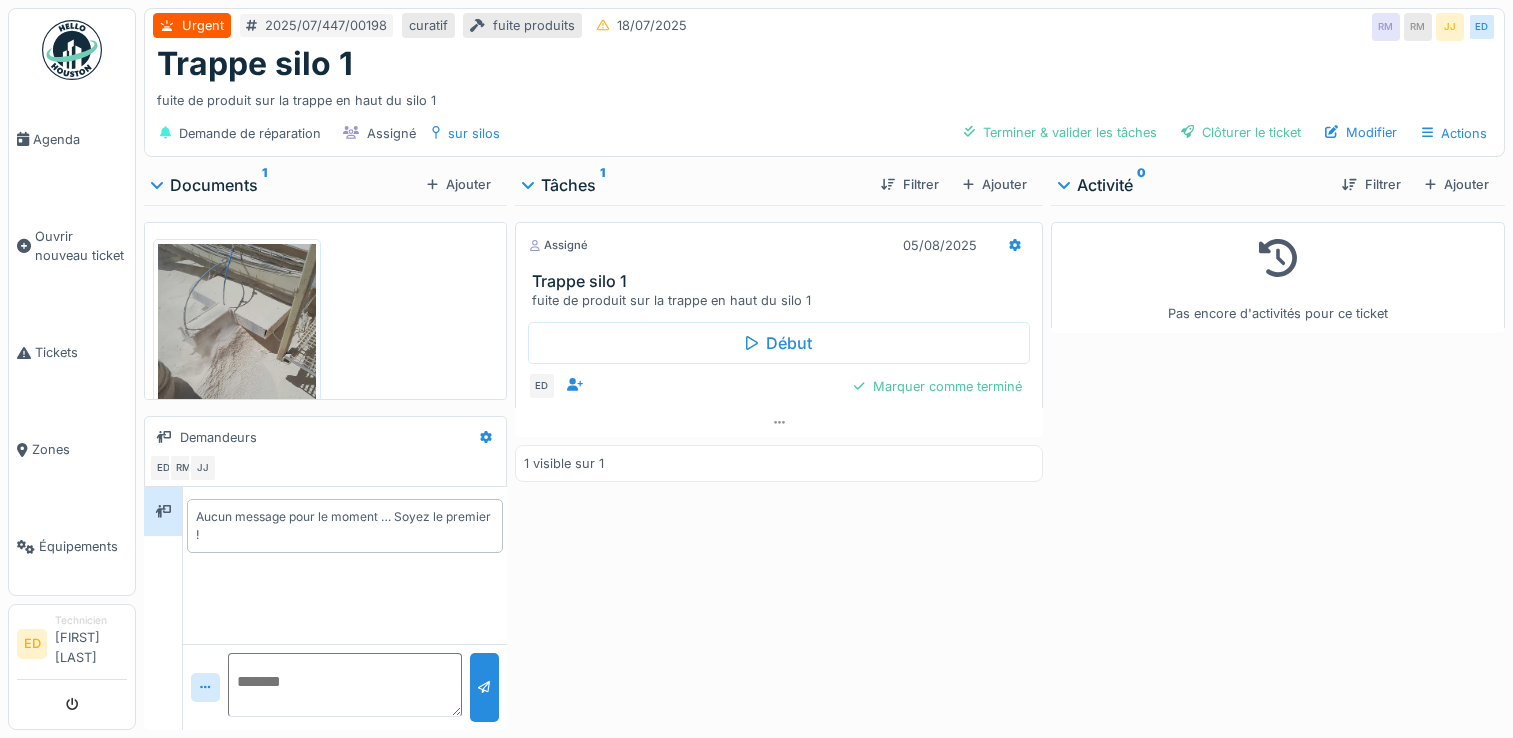 scroll, scrollTop: 0, scrollLeft: 0, axis: both 